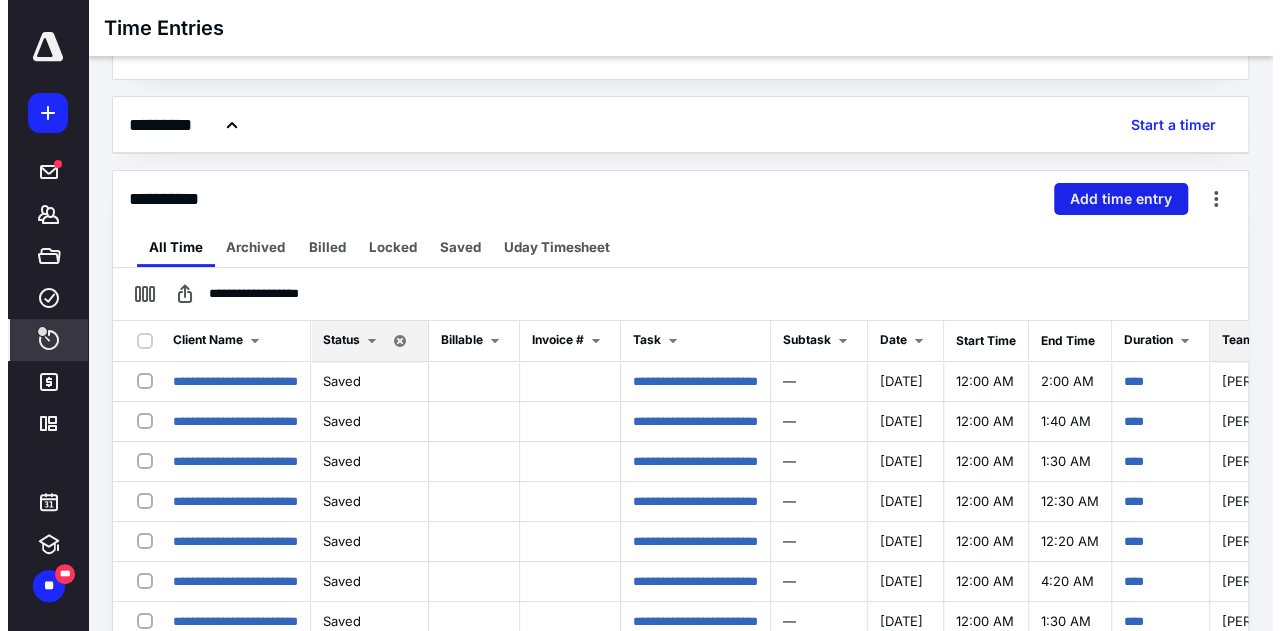 scroll, scrollTop: 0, scrollLeft: 0, axis: both 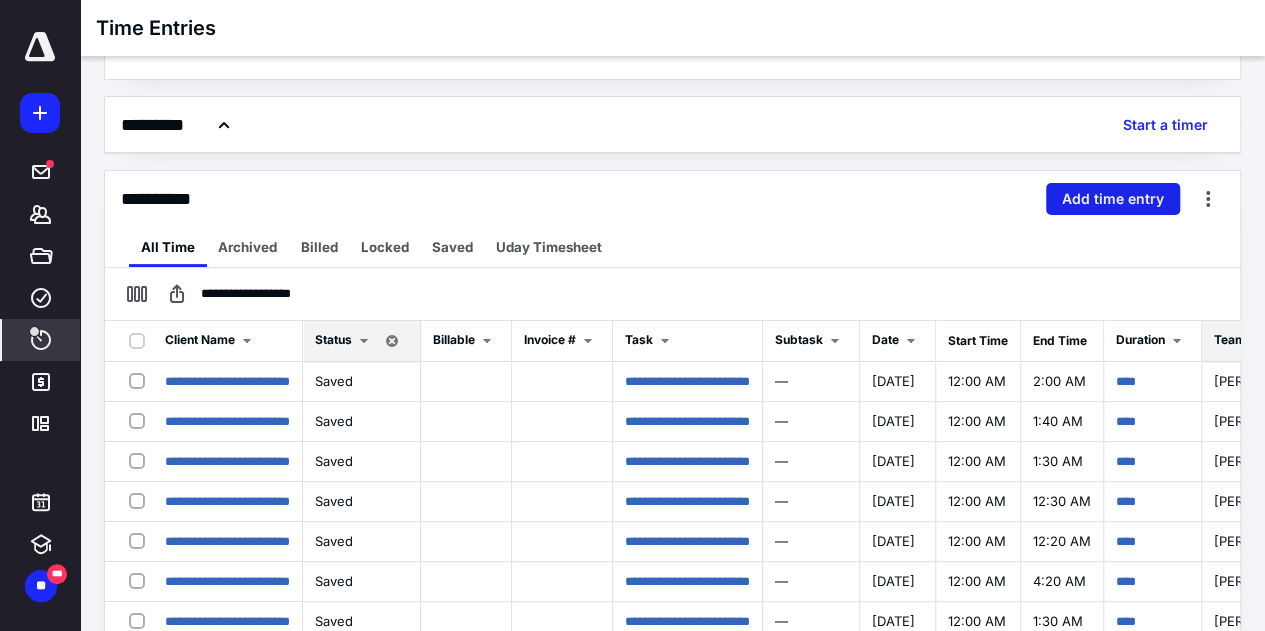 click on "Add time entry" at bounding box center (1113, 199) 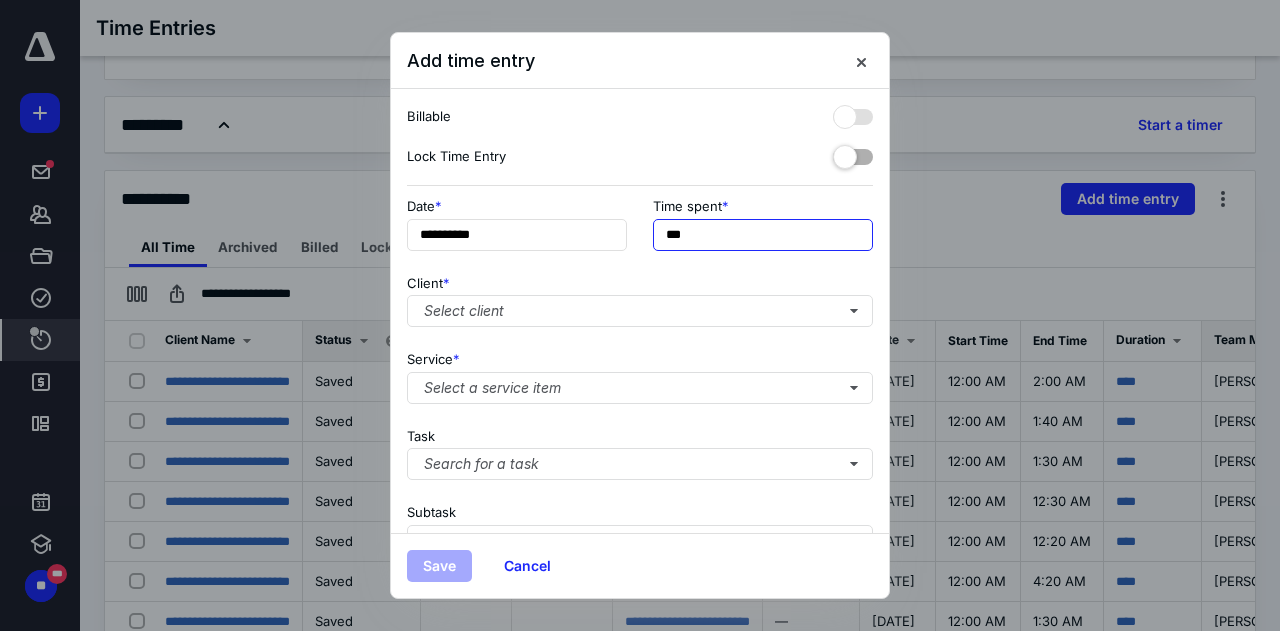 click on "***" at bounding box center (763, 235) 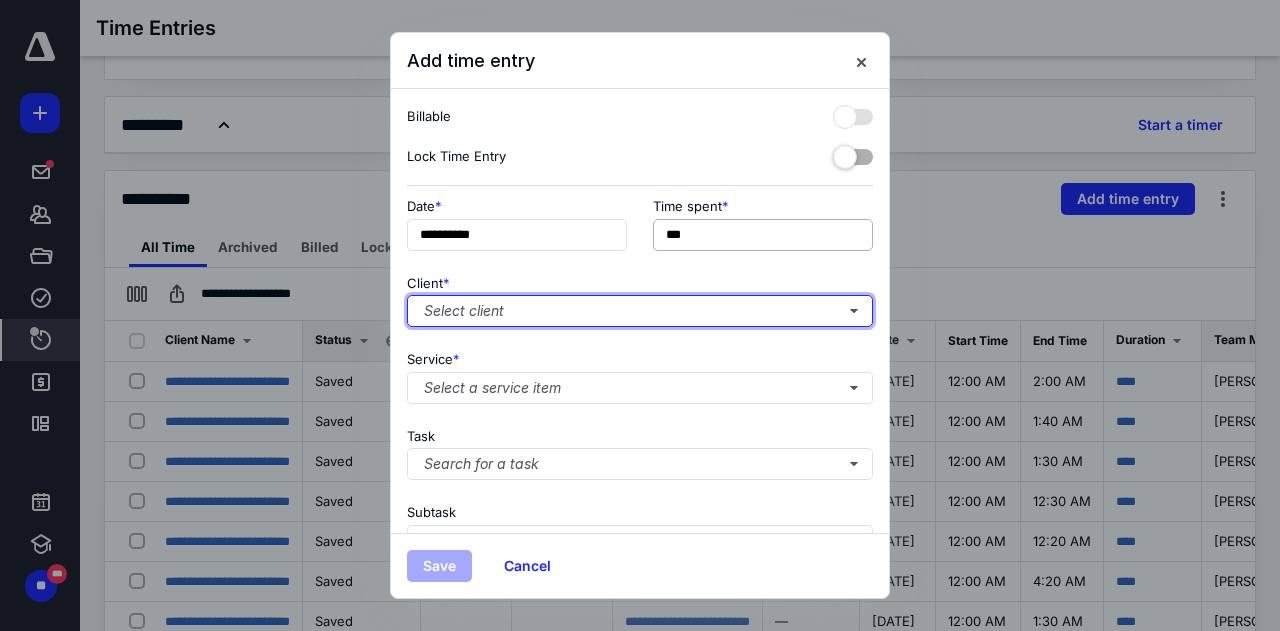 type 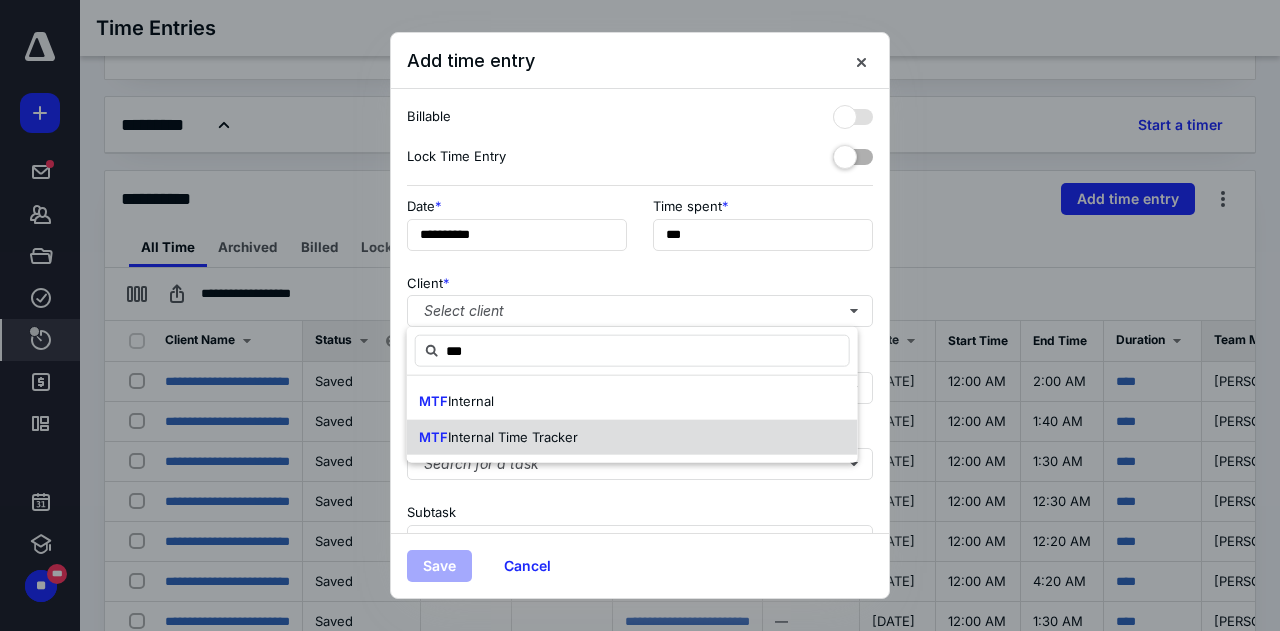 click on "Internal Time Tracker" at bounding box center [513, 436] 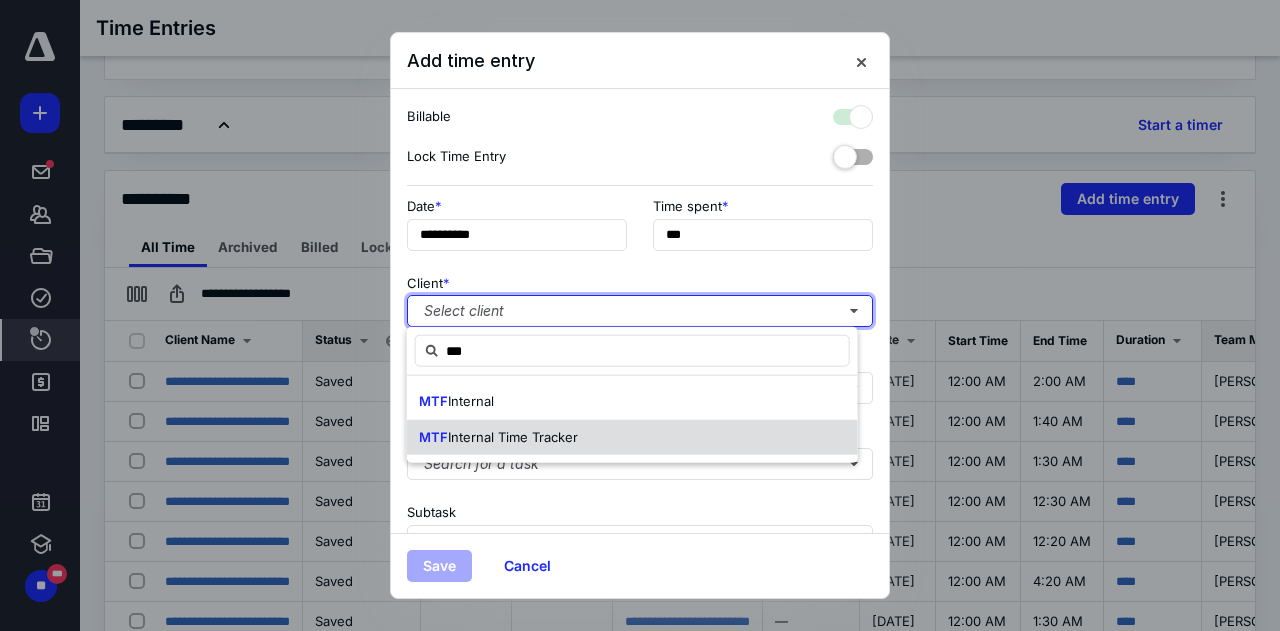 checkbox on "true" 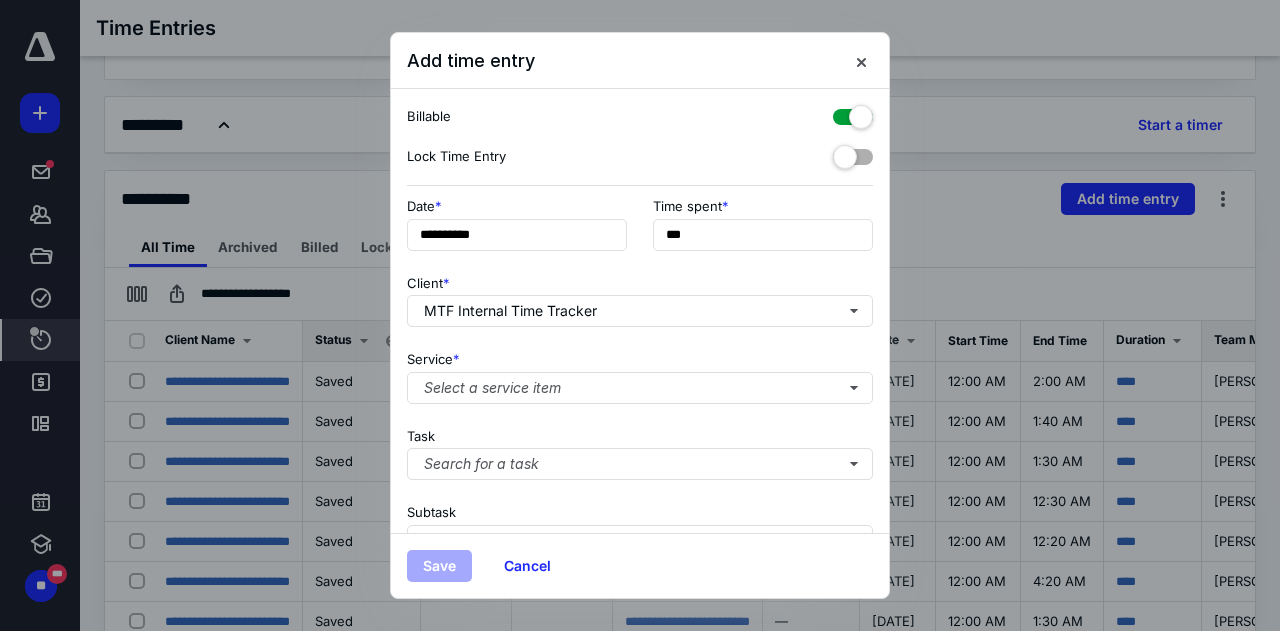 click at bounding box center (853, 113) 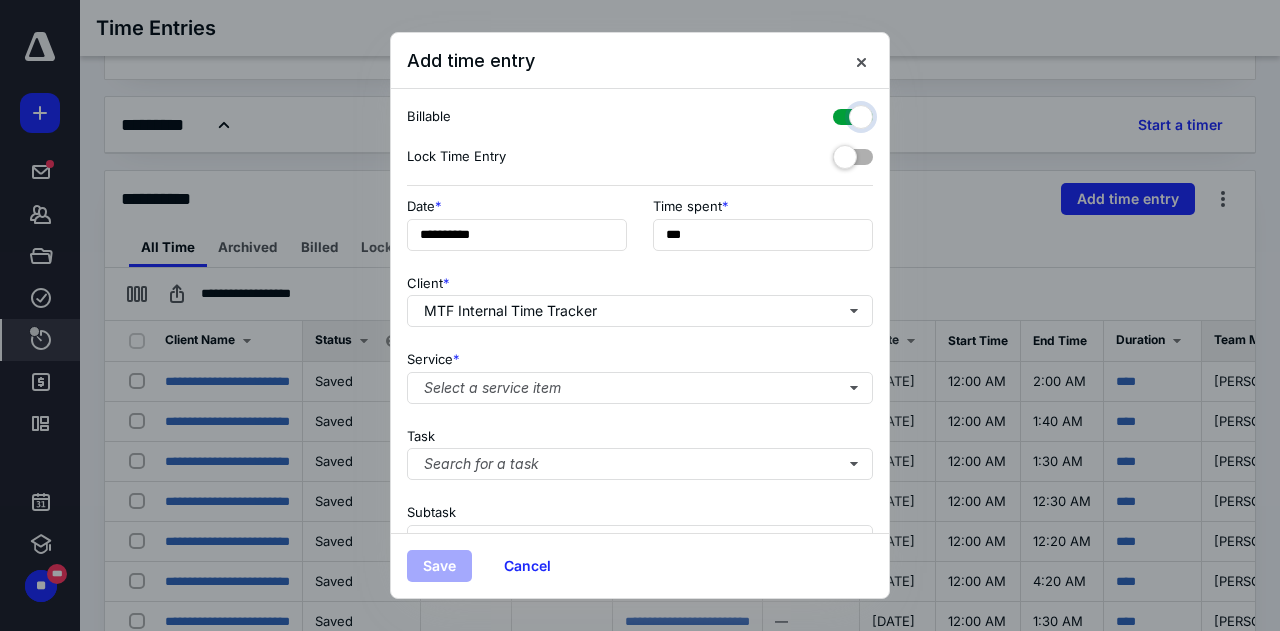 click at bounding box center [843, 114] 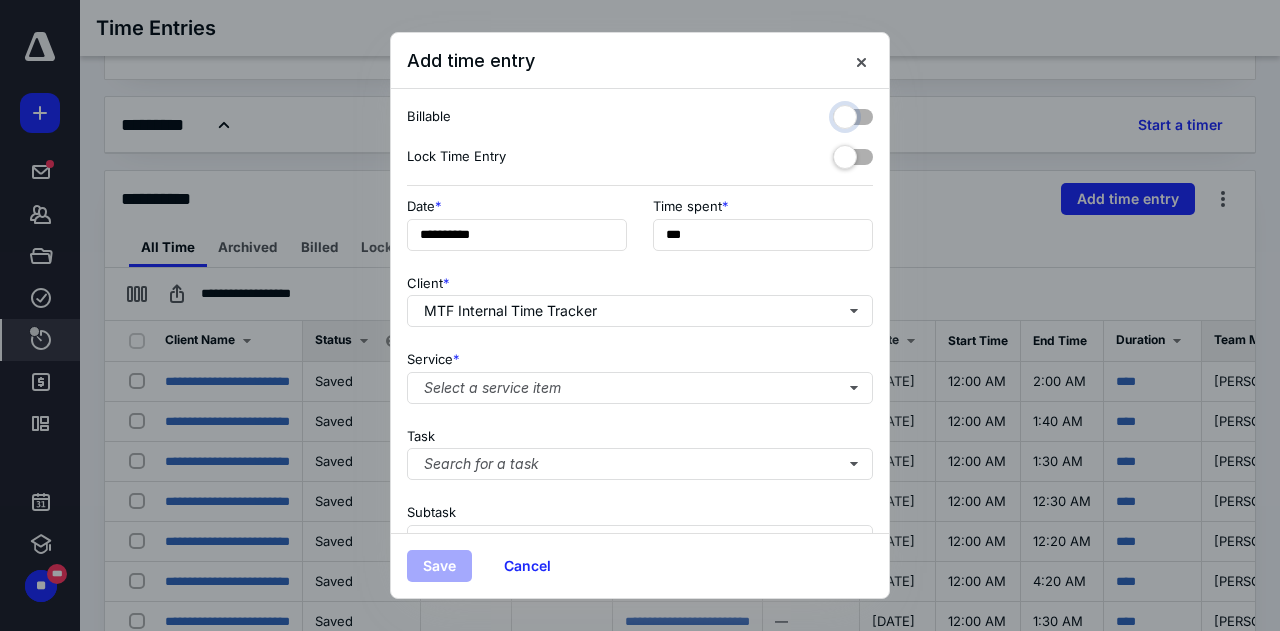 checkbox on "false" 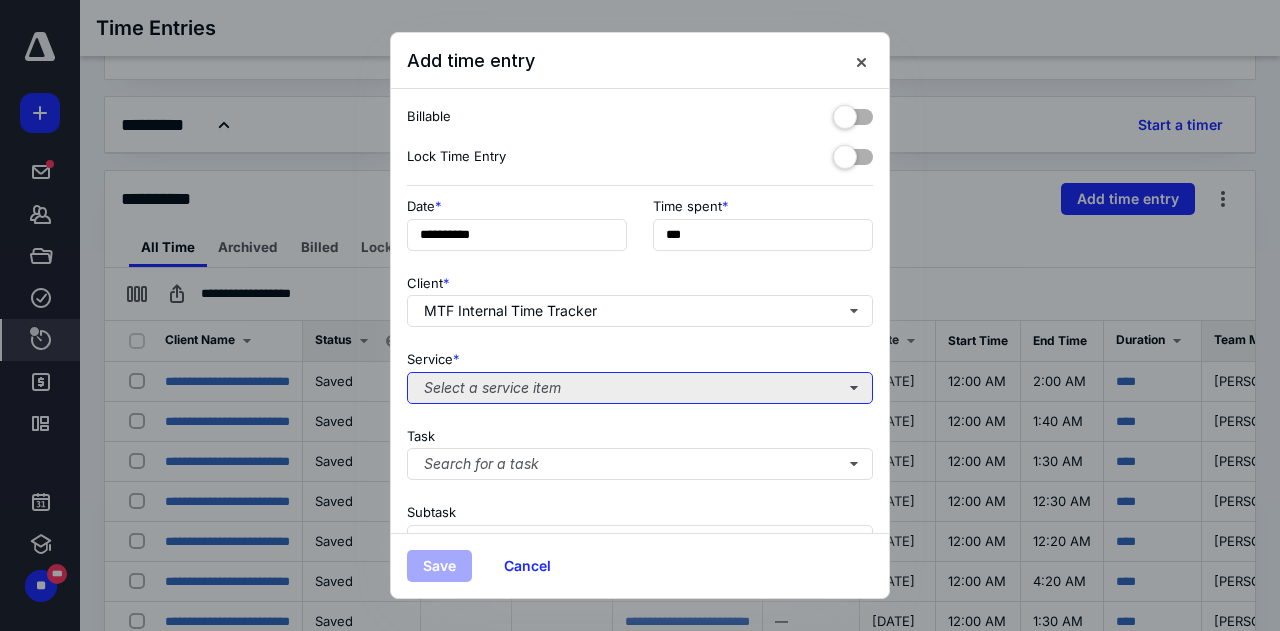 click on "Select a service item" at bounding box center [640, 388] 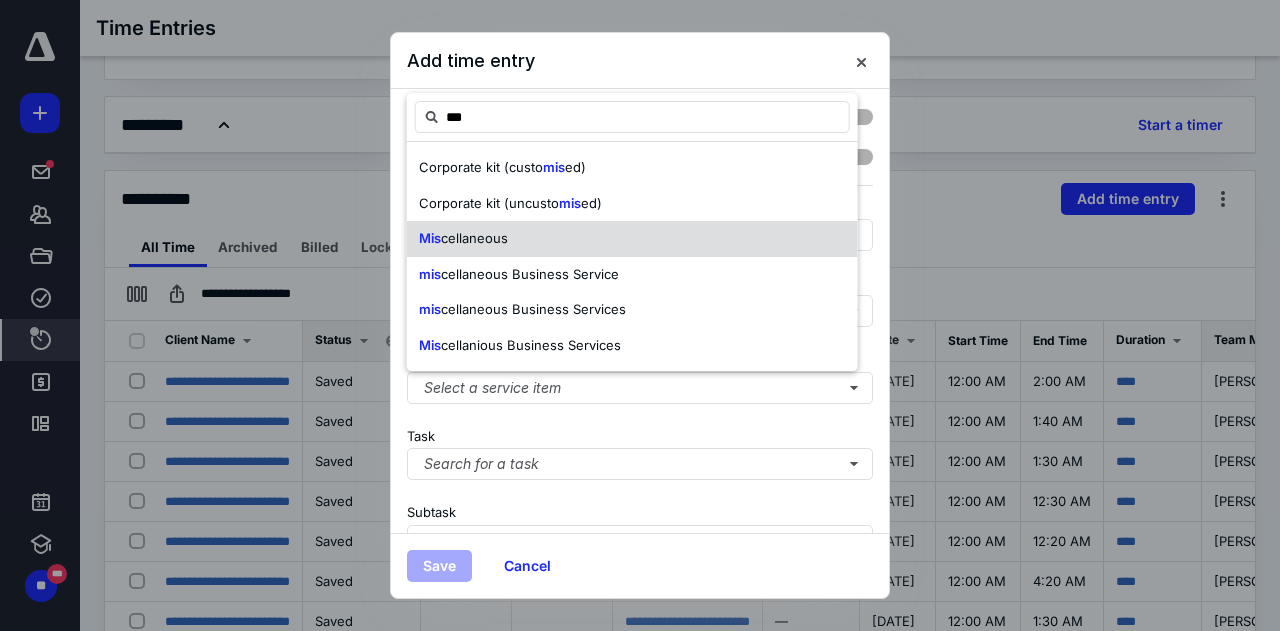 click on "cellaneous" at bounding box center [474, 238] 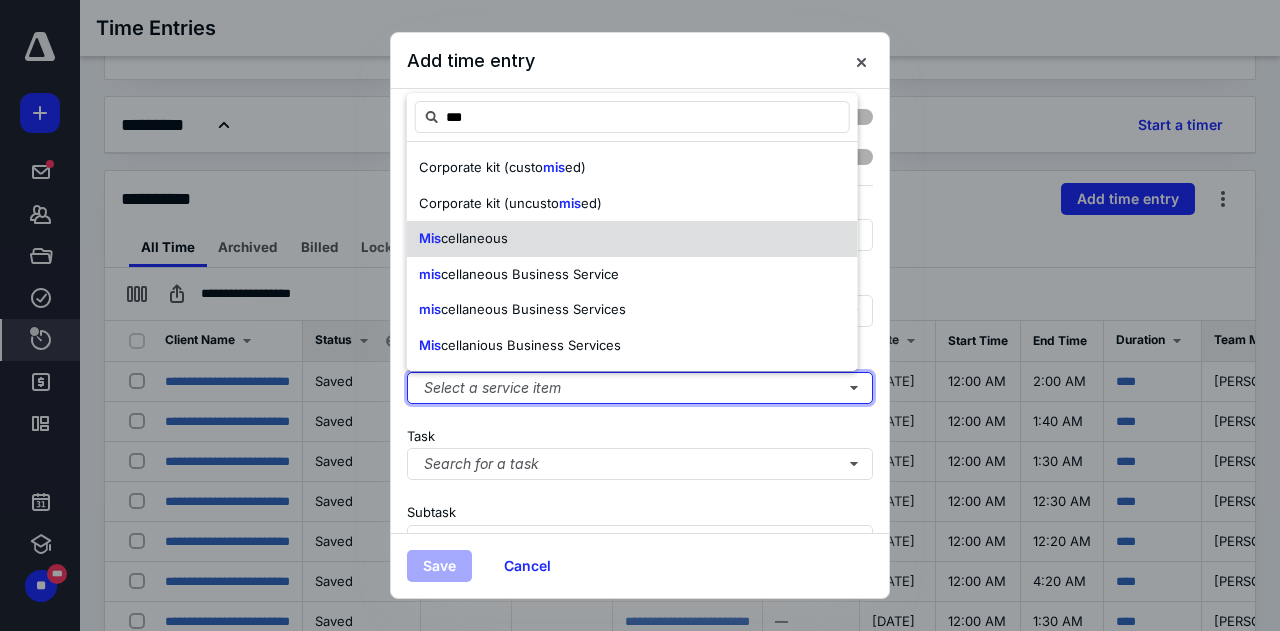 type 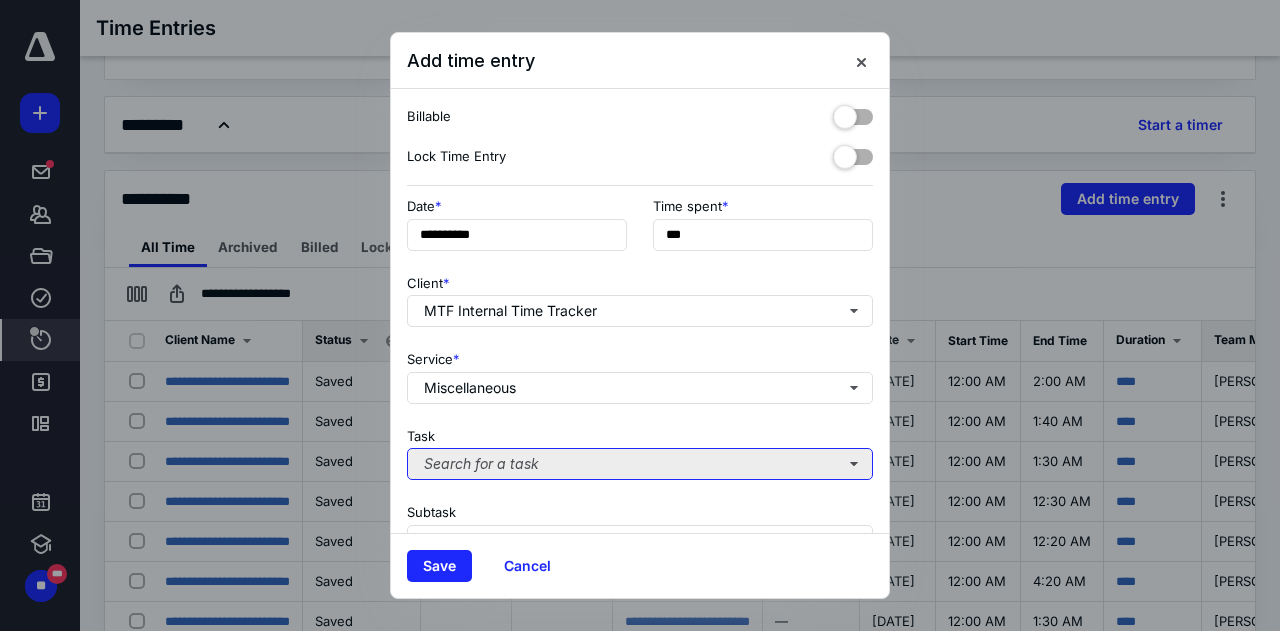 click on "Search for a task" at bounding box center (640, 464) 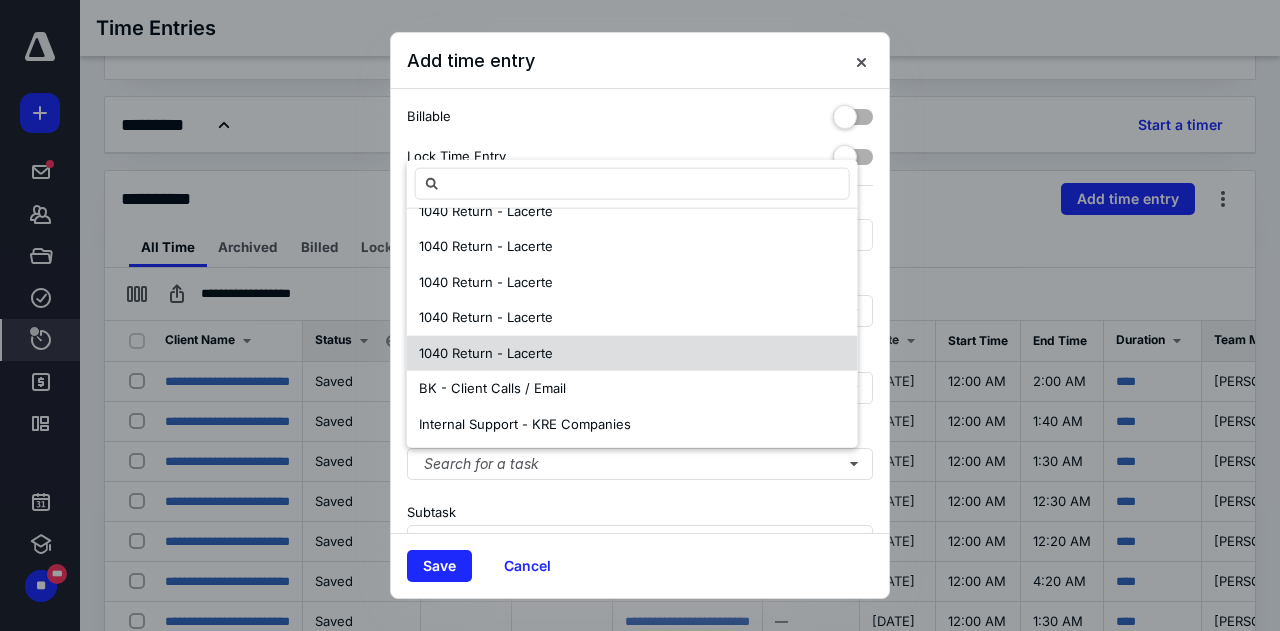 scroll, scrollTop: 418, scrollLeft: 0, axis: vertical 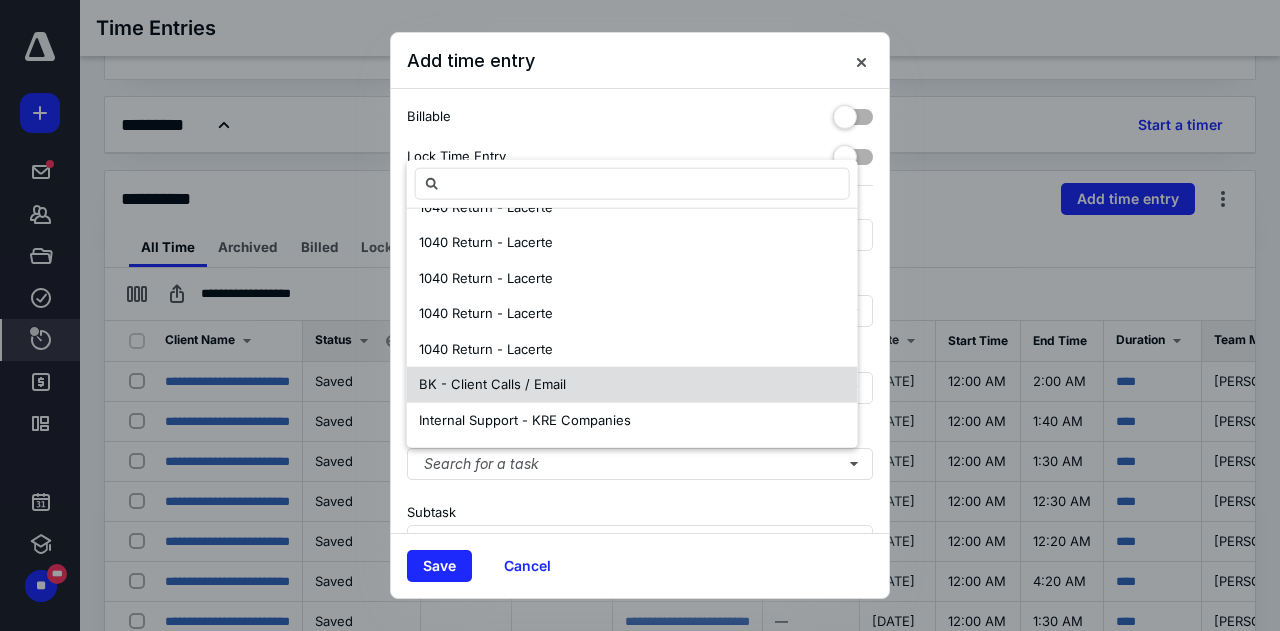 click on "BK - Client Calls / Email" at bounding box center [492, 384] 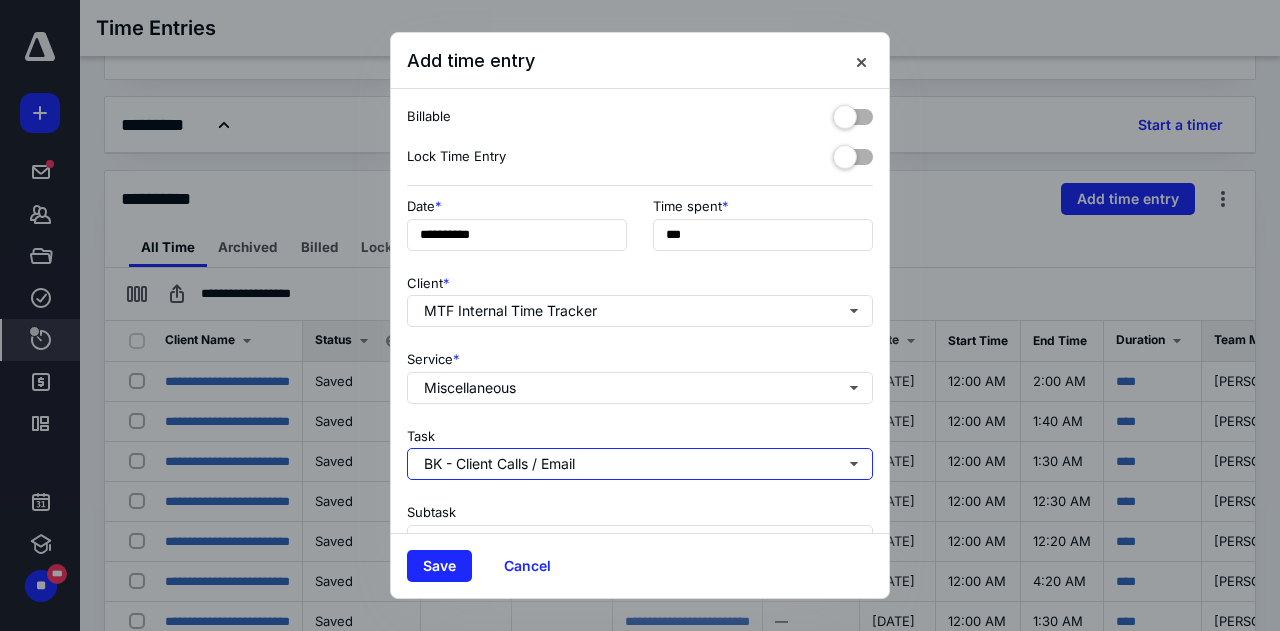 scroll, scrollTop: 0, scrollLeft: 0, axis: both 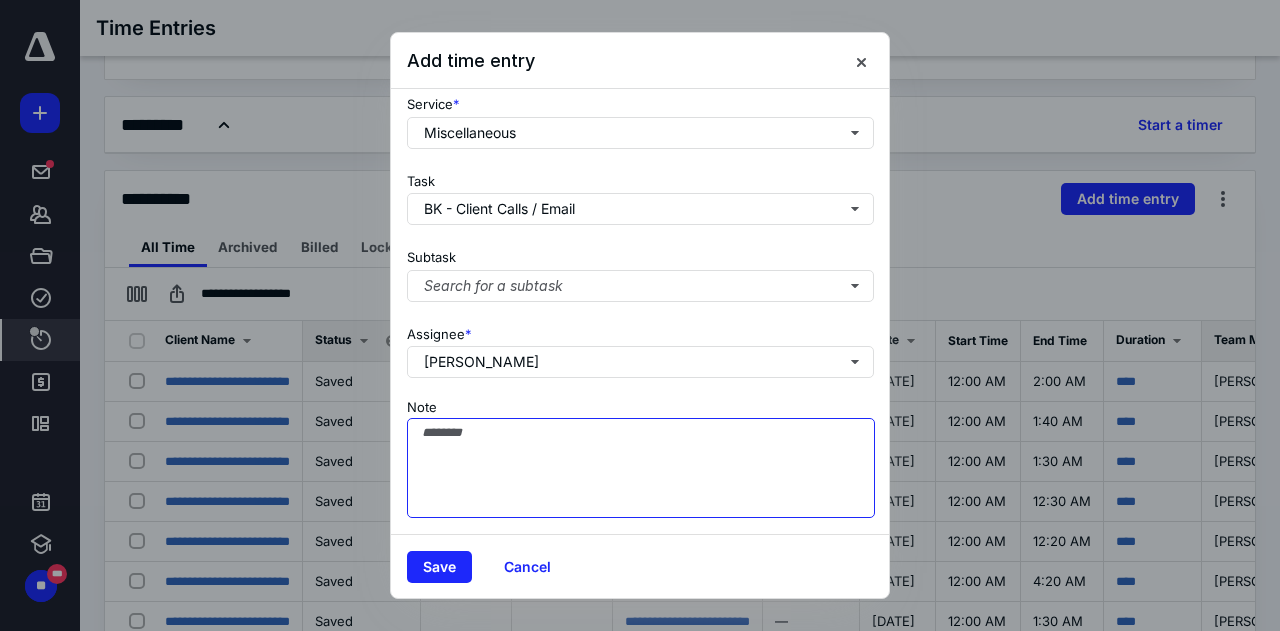click on "Note" at bounding box center (641, 468) 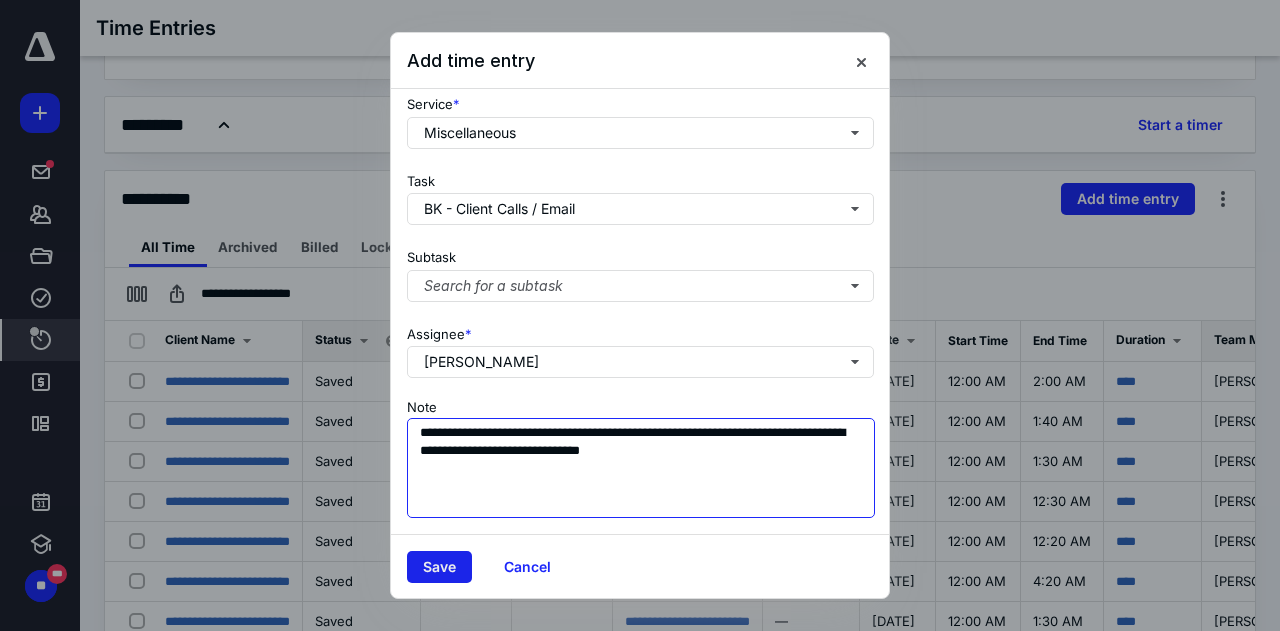 type on "**********" 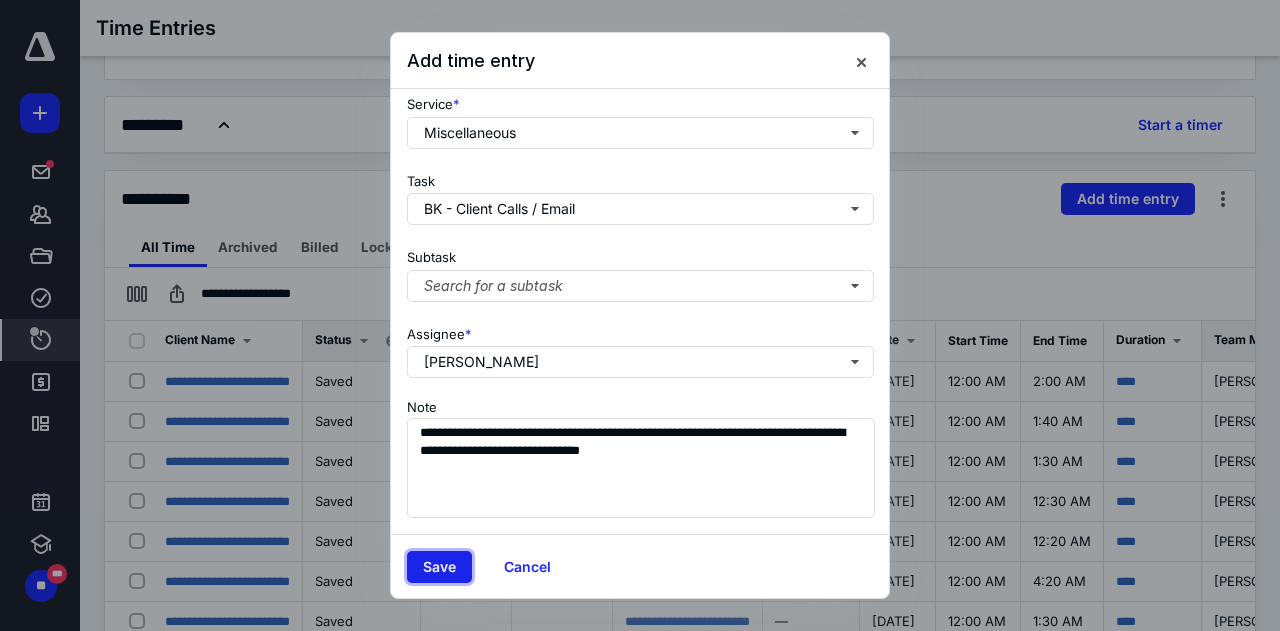click on "Save" at bounding box center [439, 567] 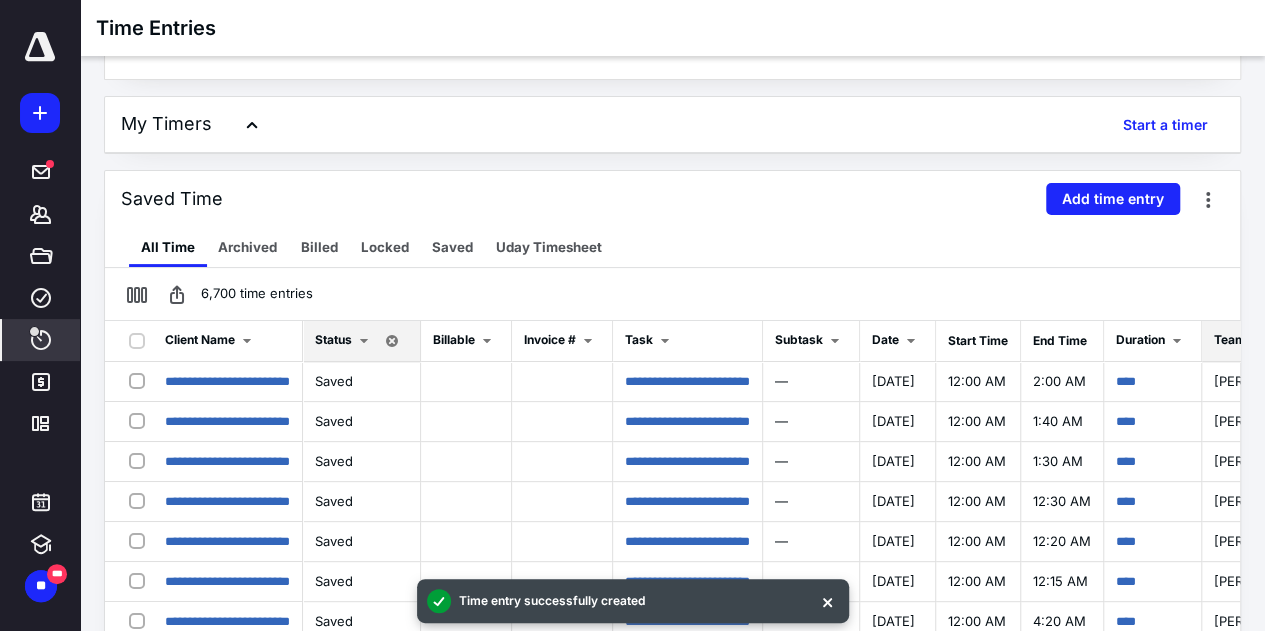 click on "Add time entry" at bounding box center (1113, 199) 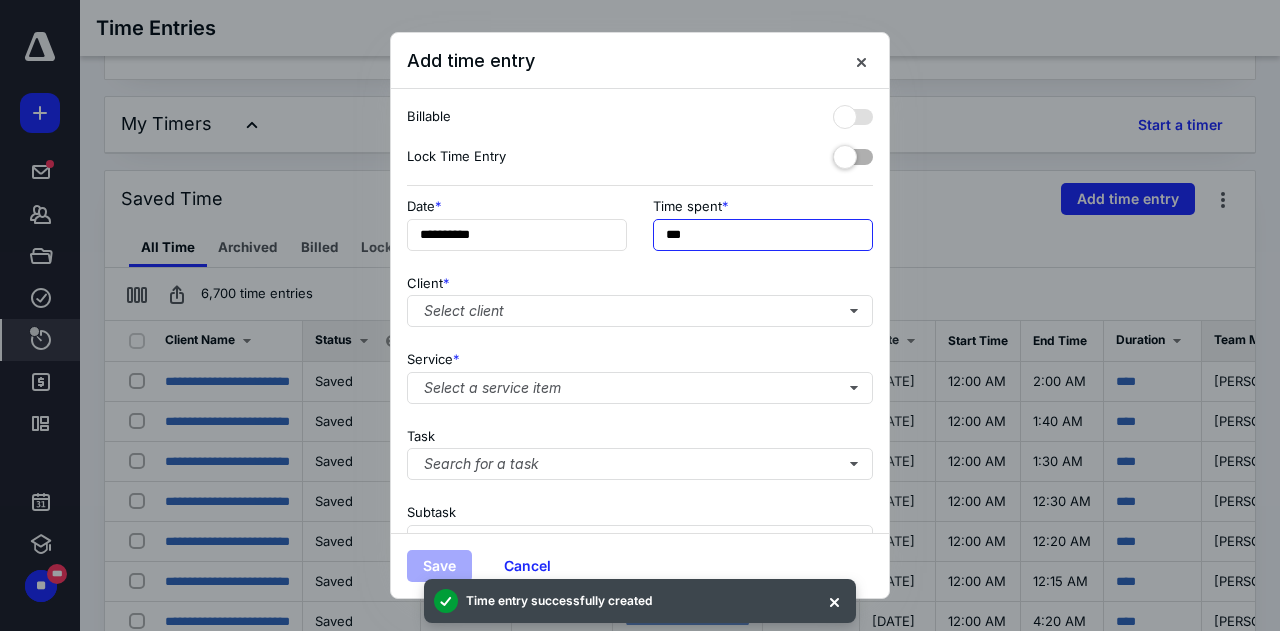 click on "***" at bounding box center (763, 235) 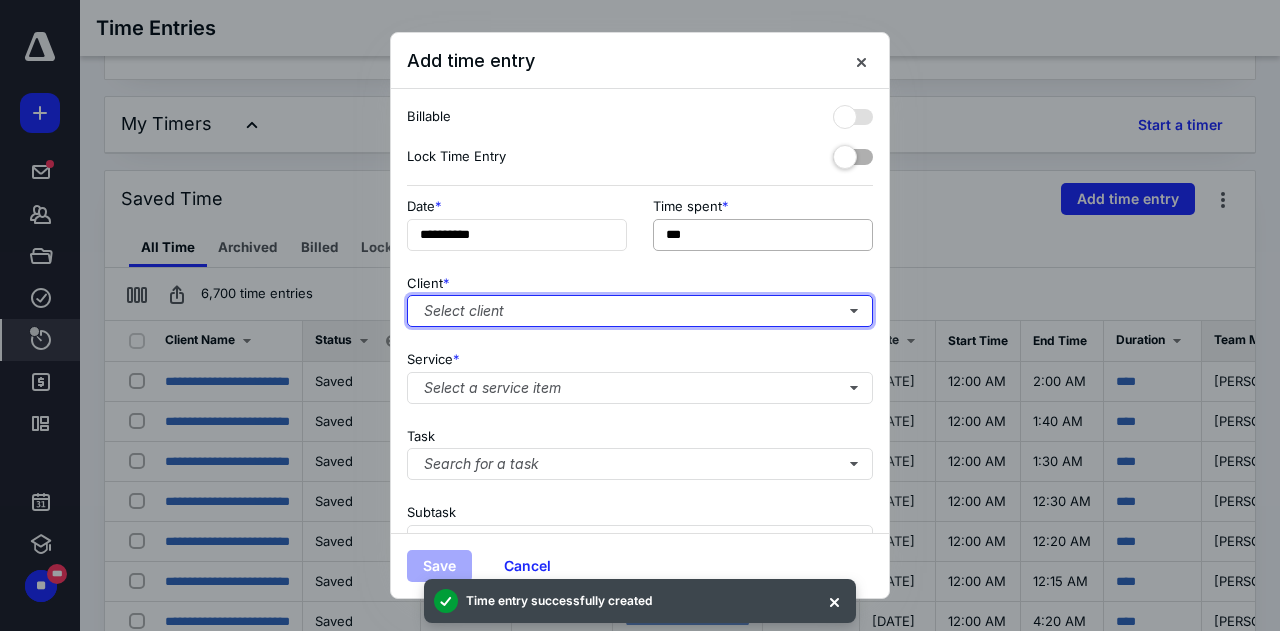 type 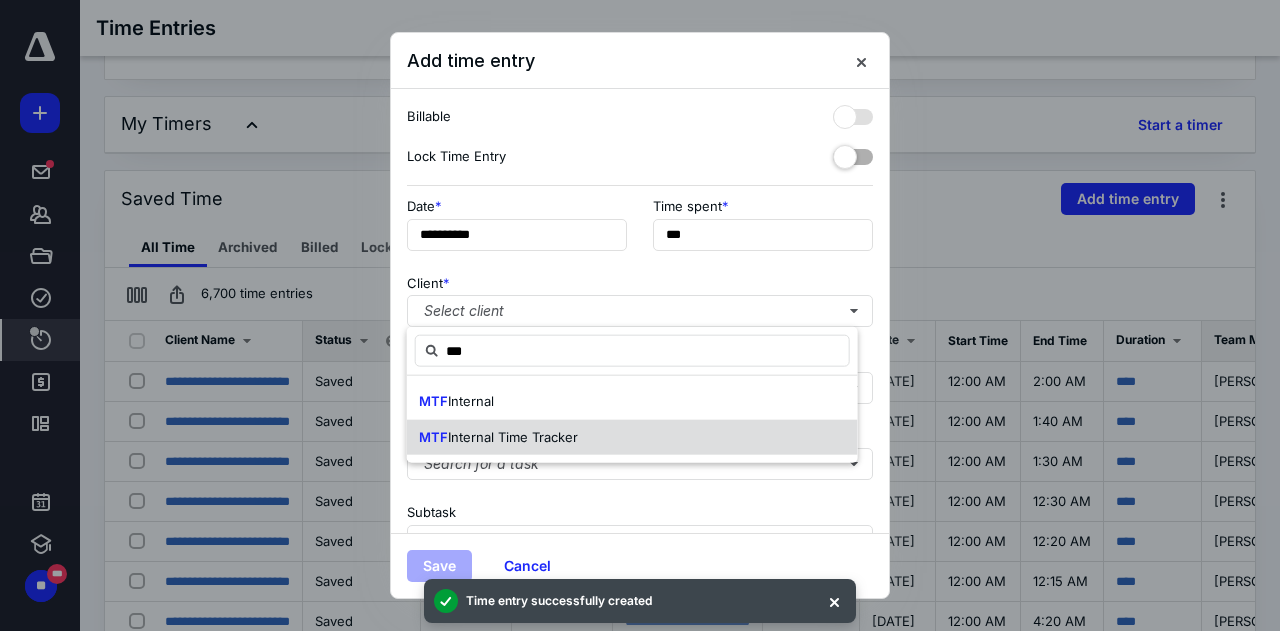 click on "Internal Time Tracker" at bounding box center [513, 436] 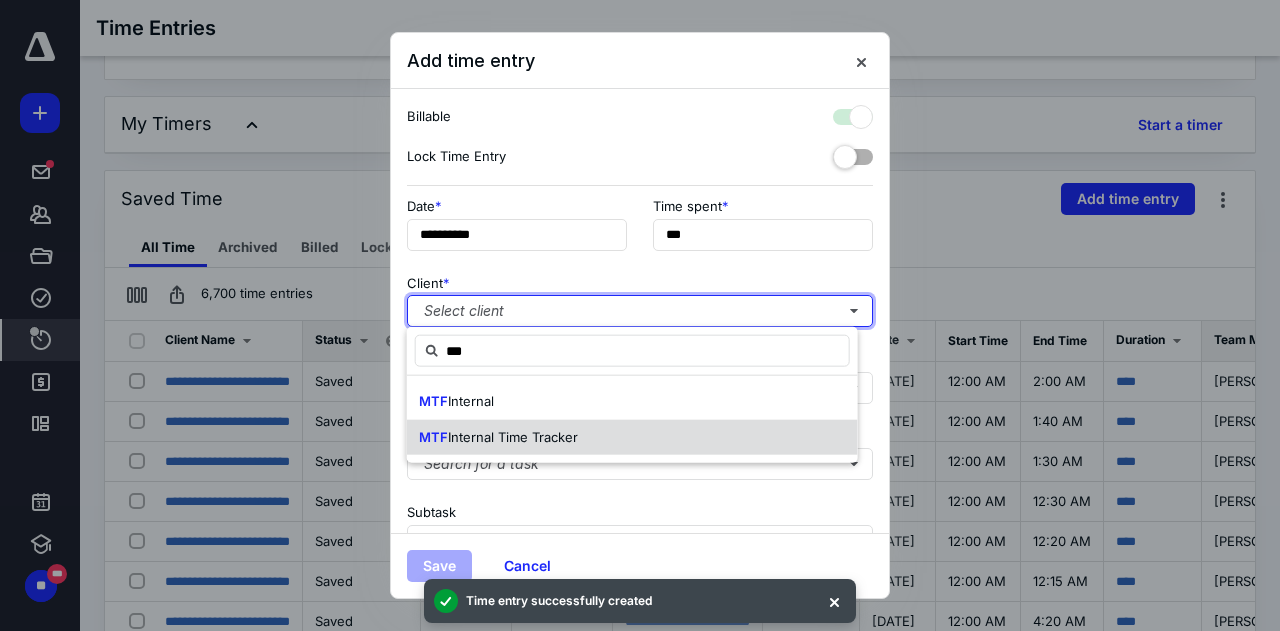 checkbox on "true" 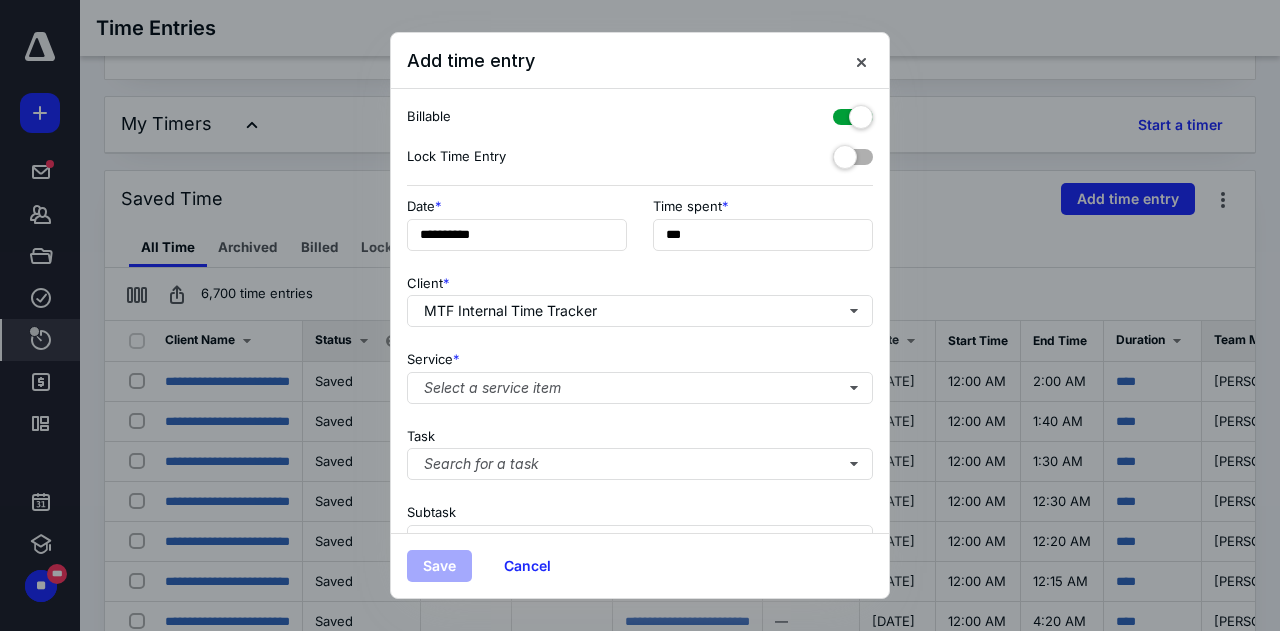 click at bounding box center (853, 113) 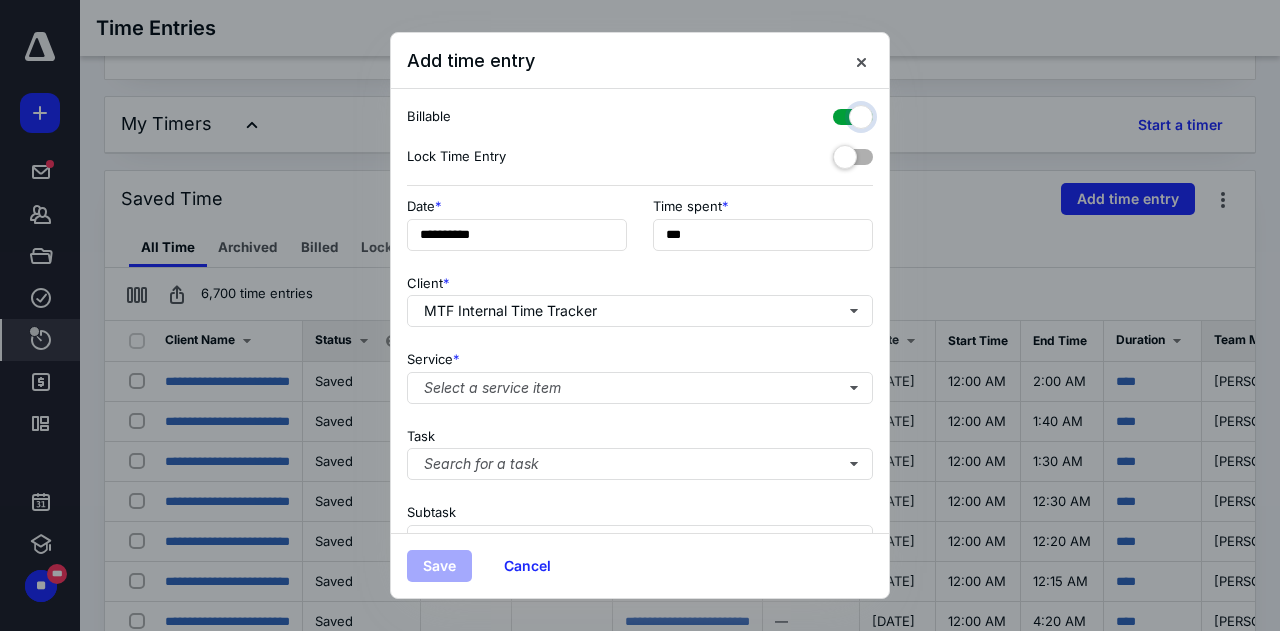 click at bounding box center [843, 114] 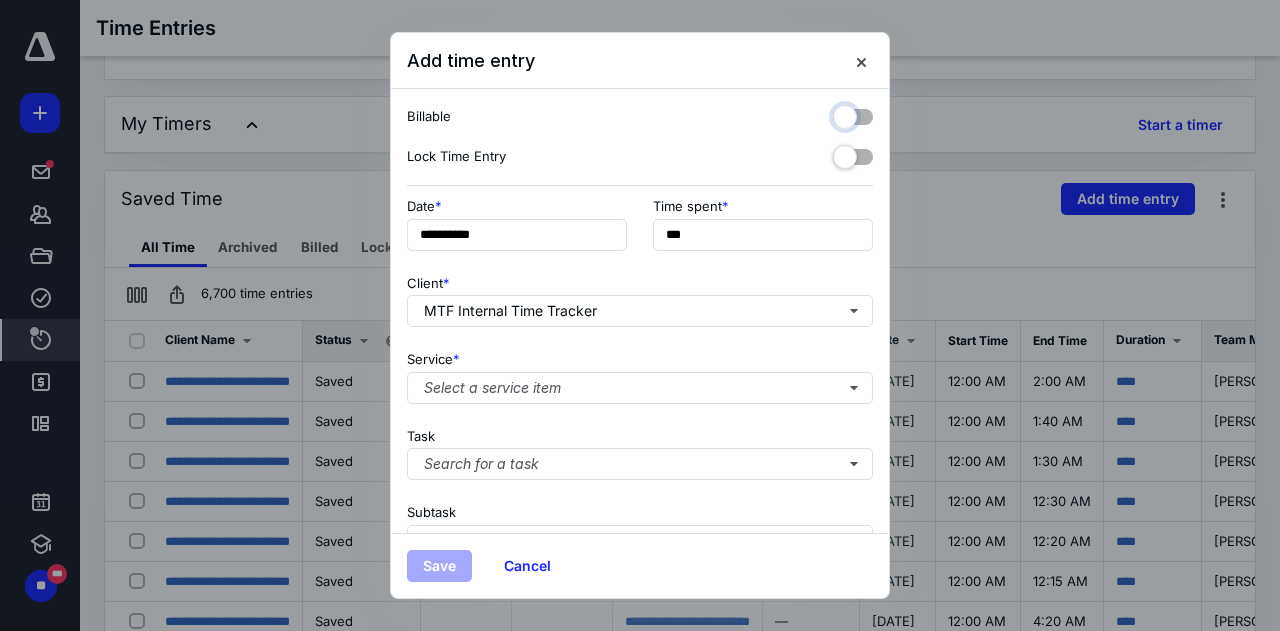 checkbox on "false" 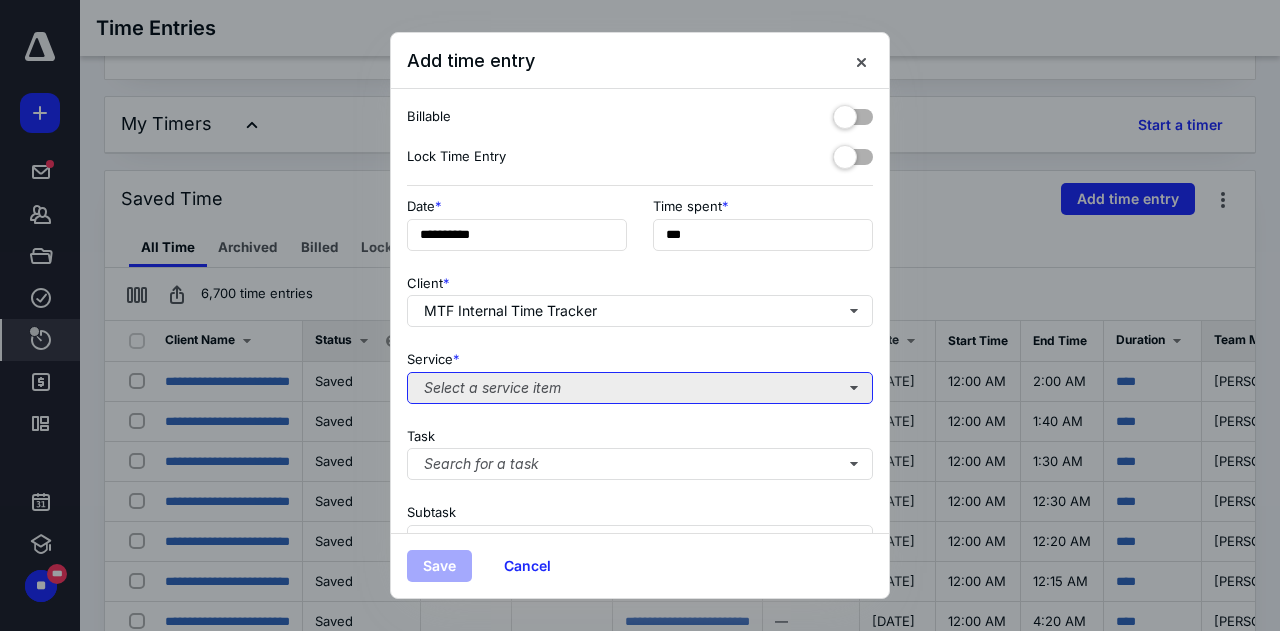 click on "Select a service item" at bounding box center (640, 388) 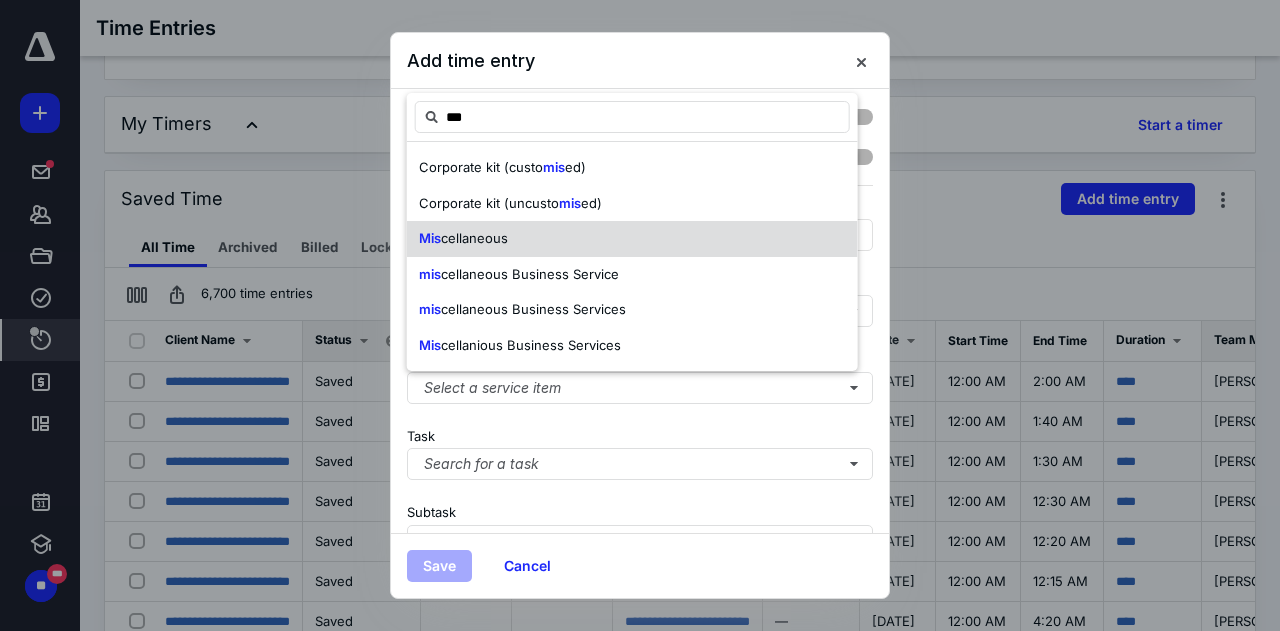 click on "cellaneous" at bounding box center (474, 238) 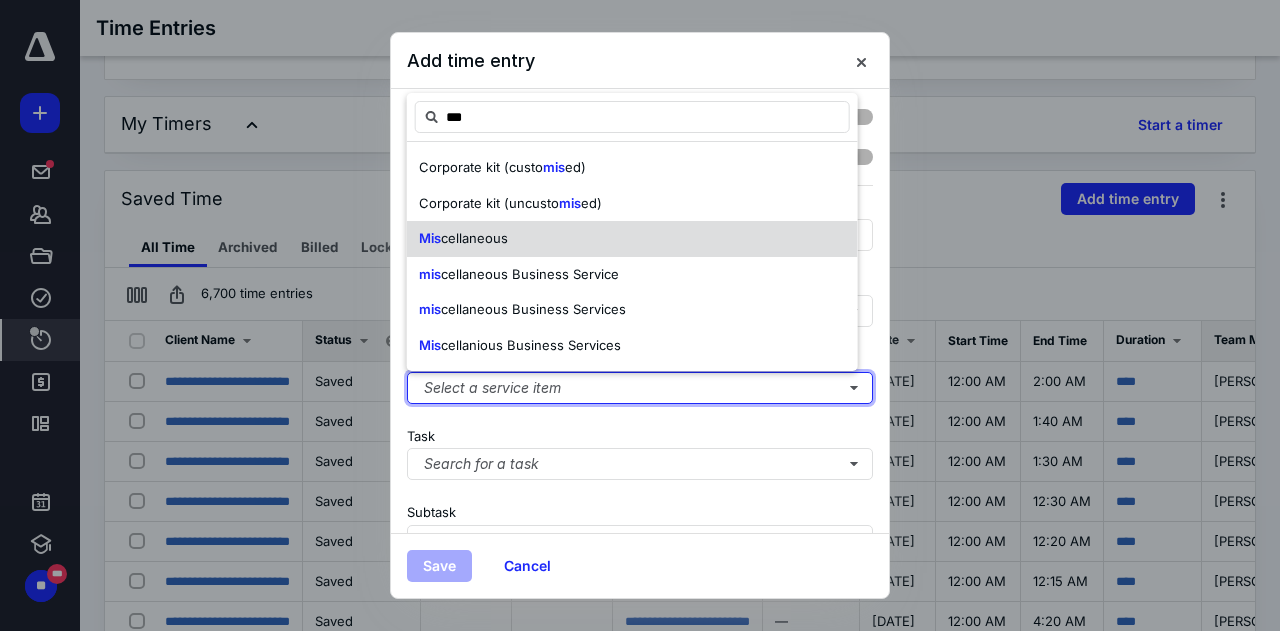 type 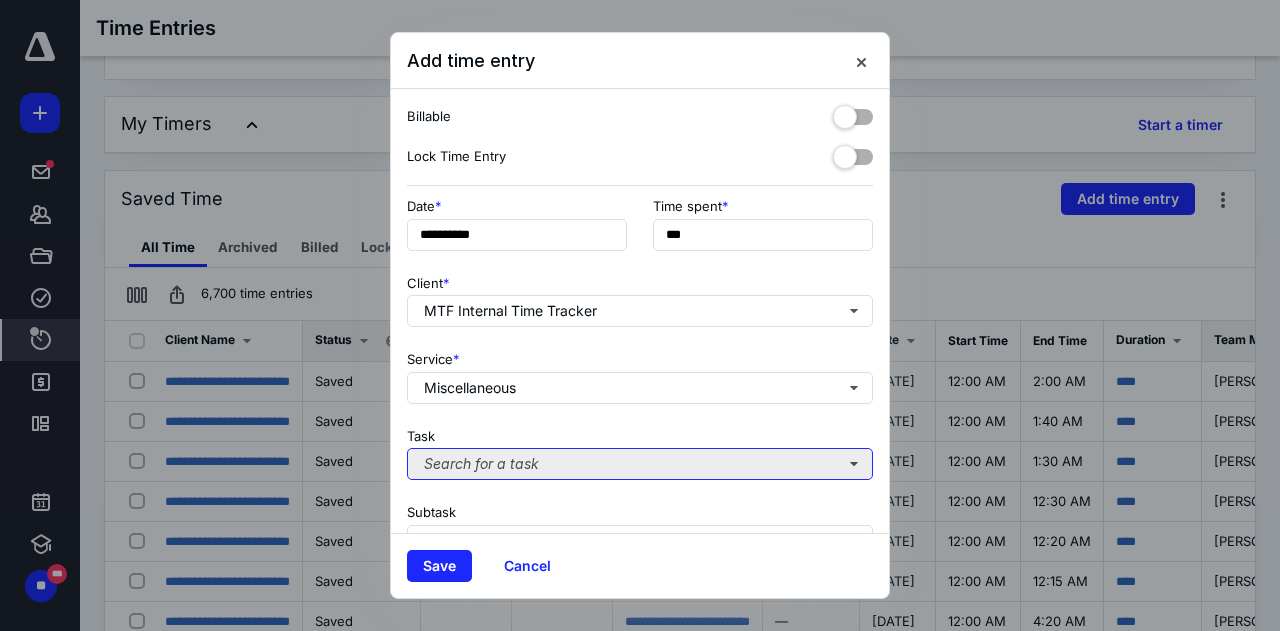 click on "Search for a task" at bounding box center [640, 464] 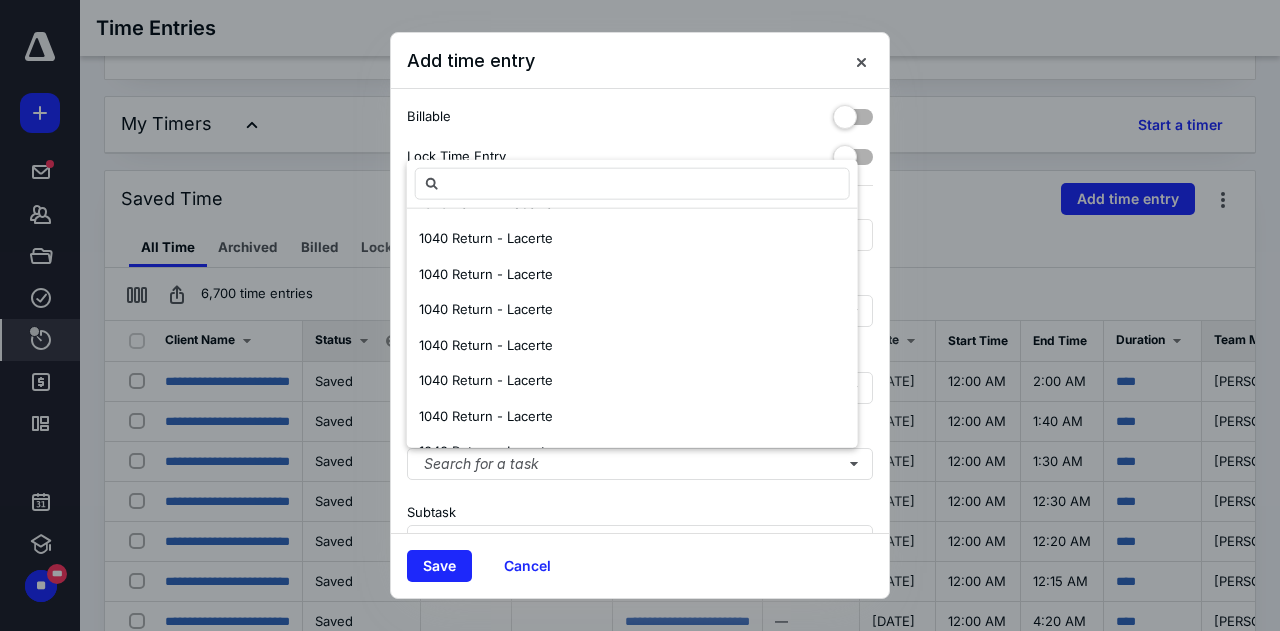scroll, scrollTop: 418, scrollLeft: 0, axis: vertical 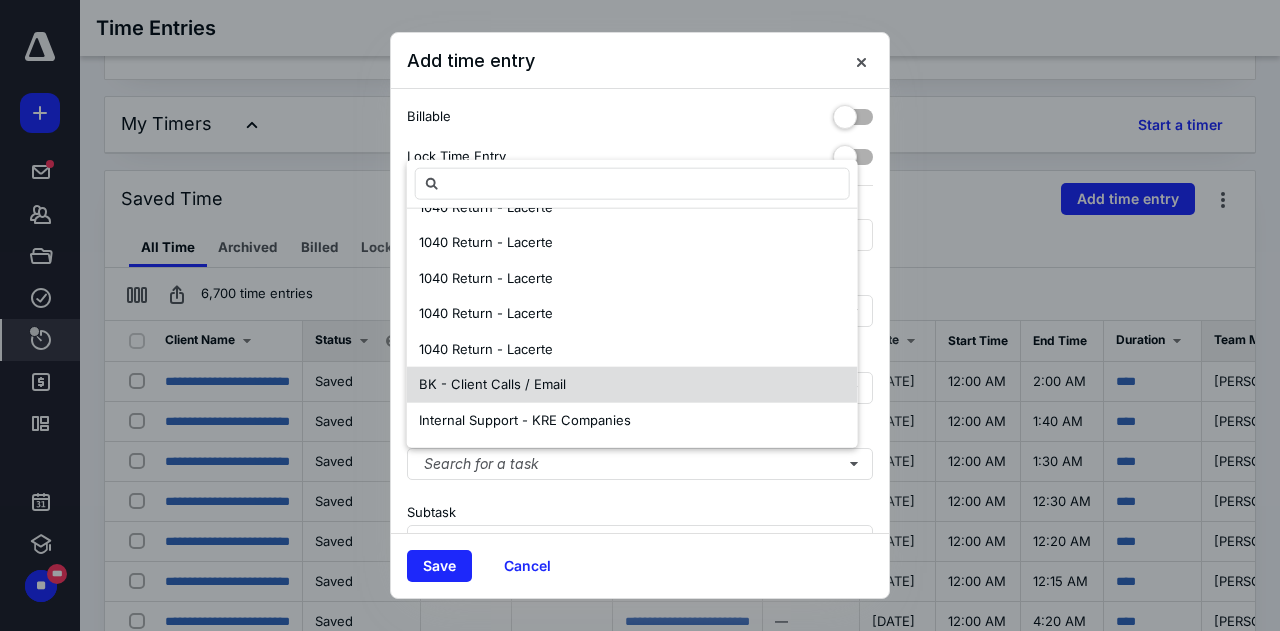 click on "BK - Client Calls / Email" at bounding box center [492, 385] 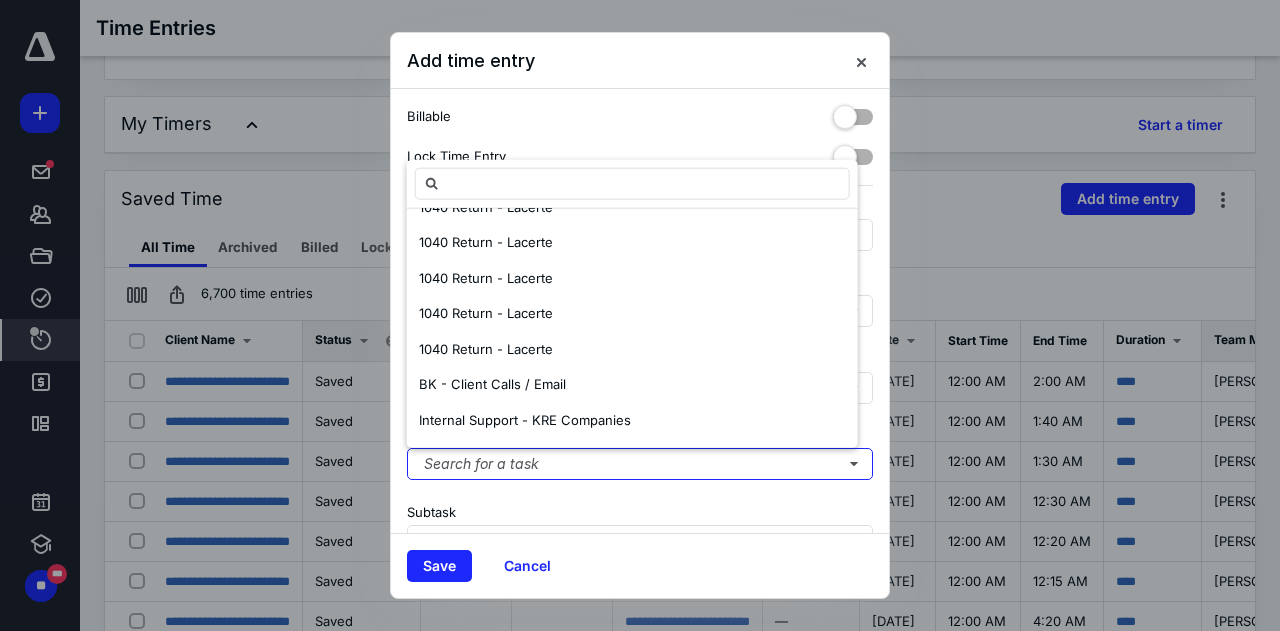 scroll, scrollTop: 0, scrollLeft: 0, axis: both 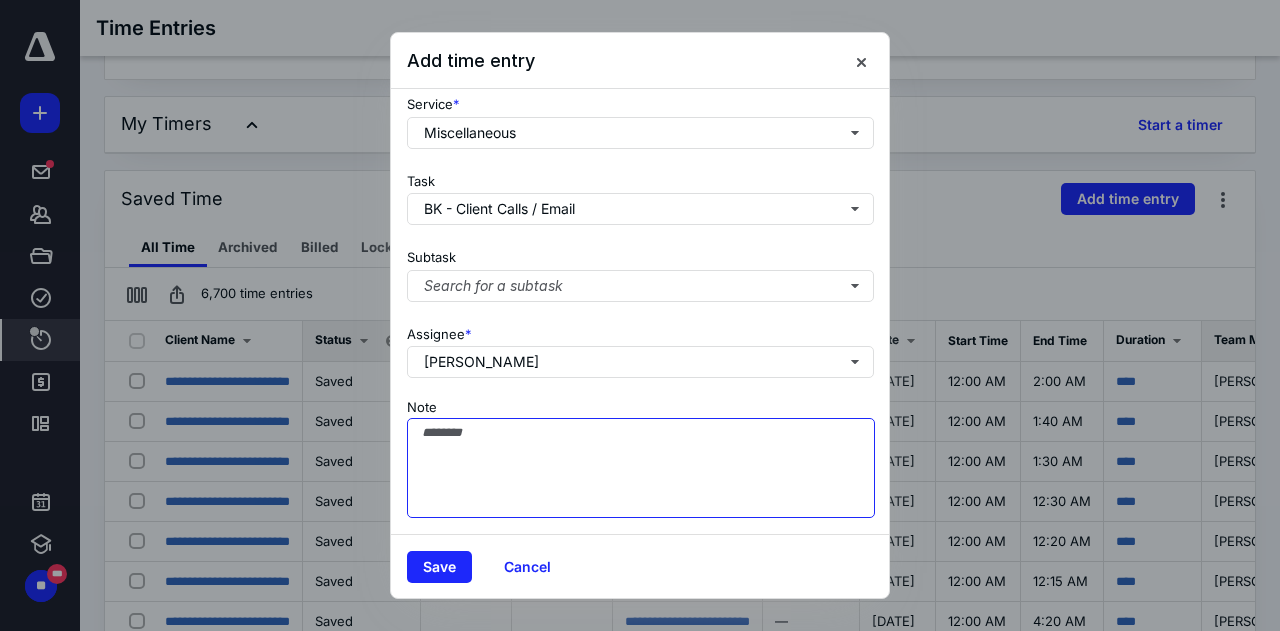 click on "Note" at bounding box center (641, 468) 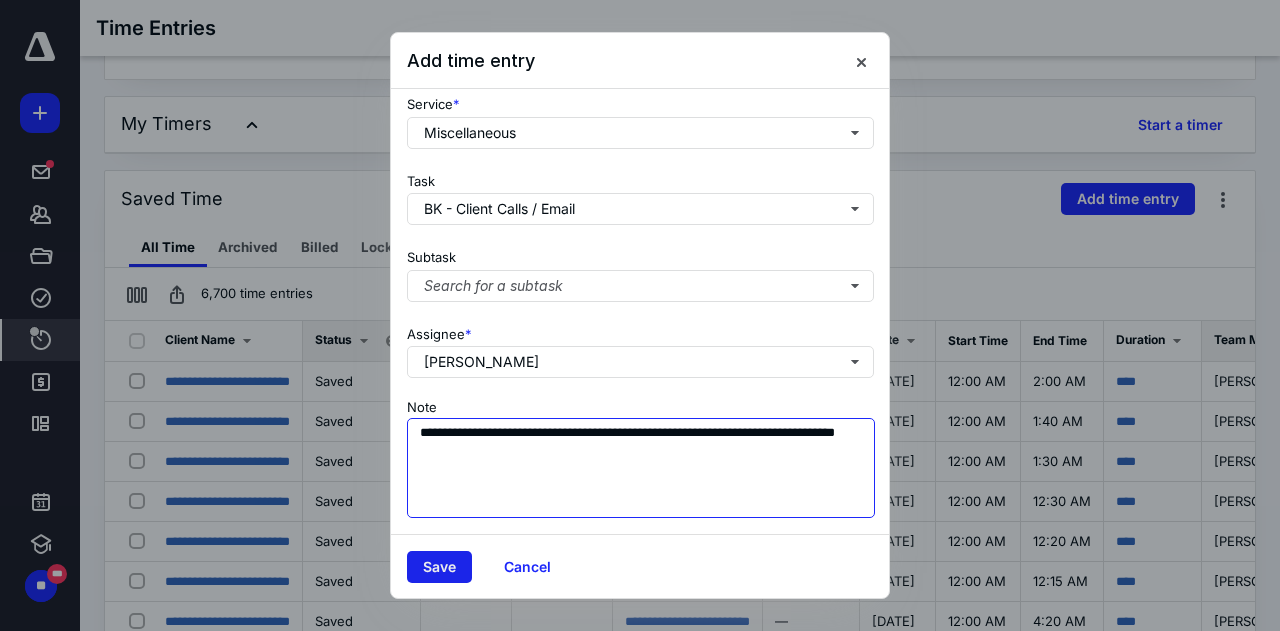 type on "**********" 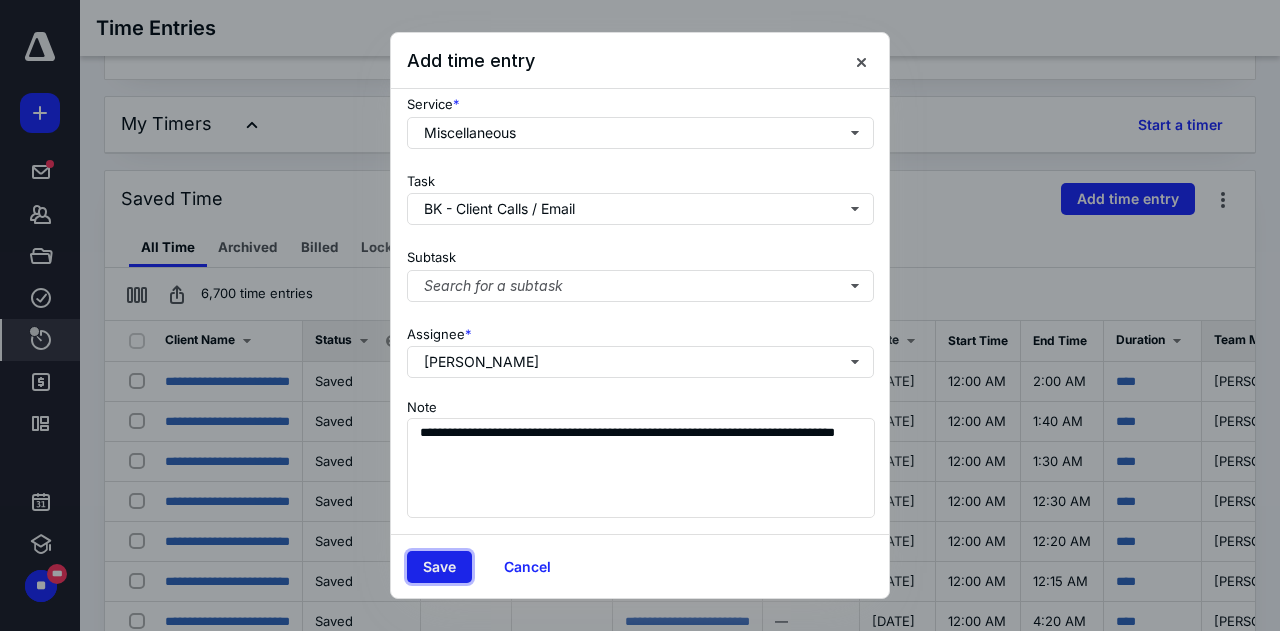 click on "Save" at bounding box center [439, 567] 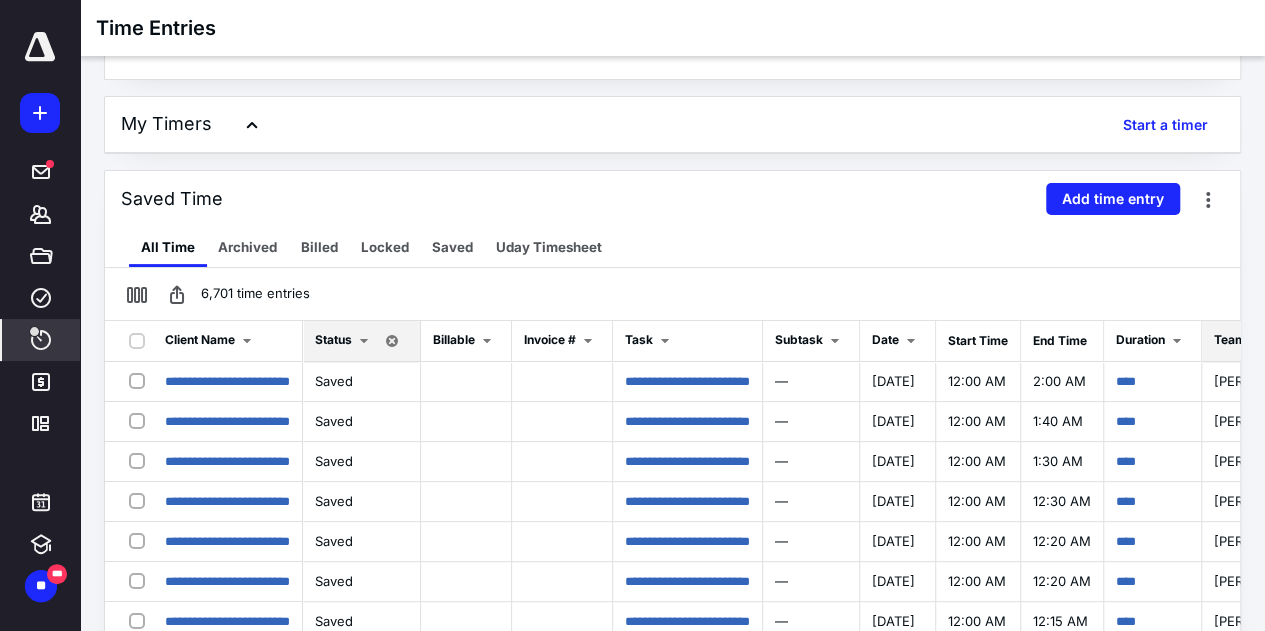 click on "My Timers Start a timer" at bounding box center [672, 125] 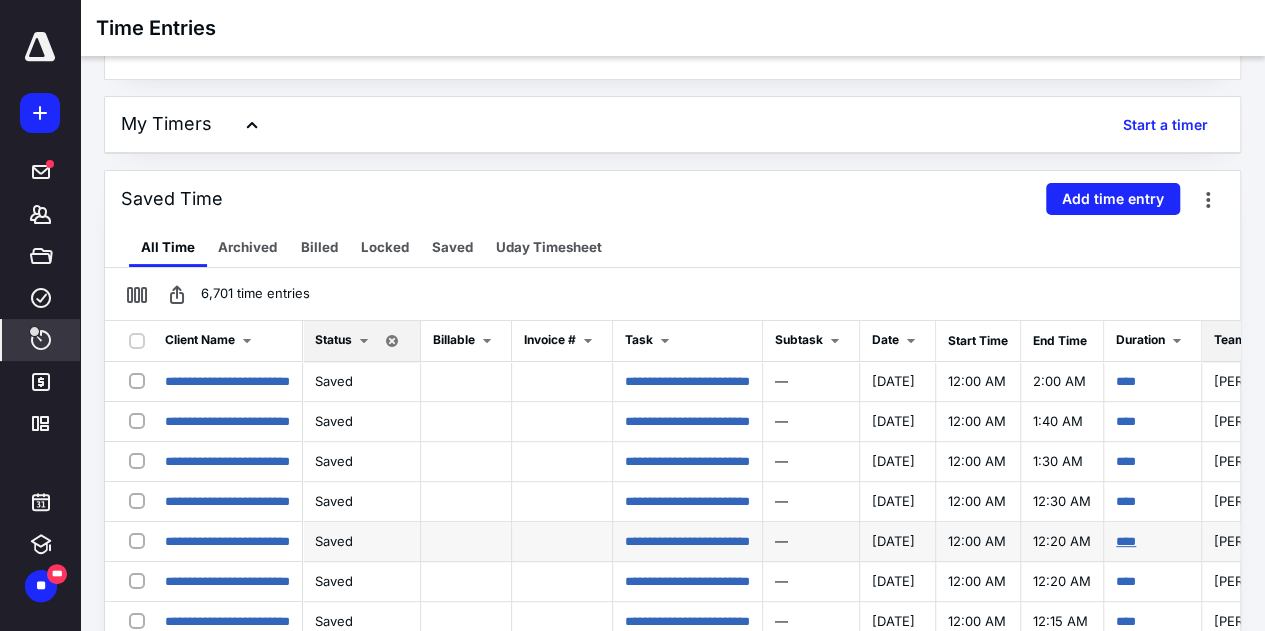 click on "****" at bounding box center (1126, 541) 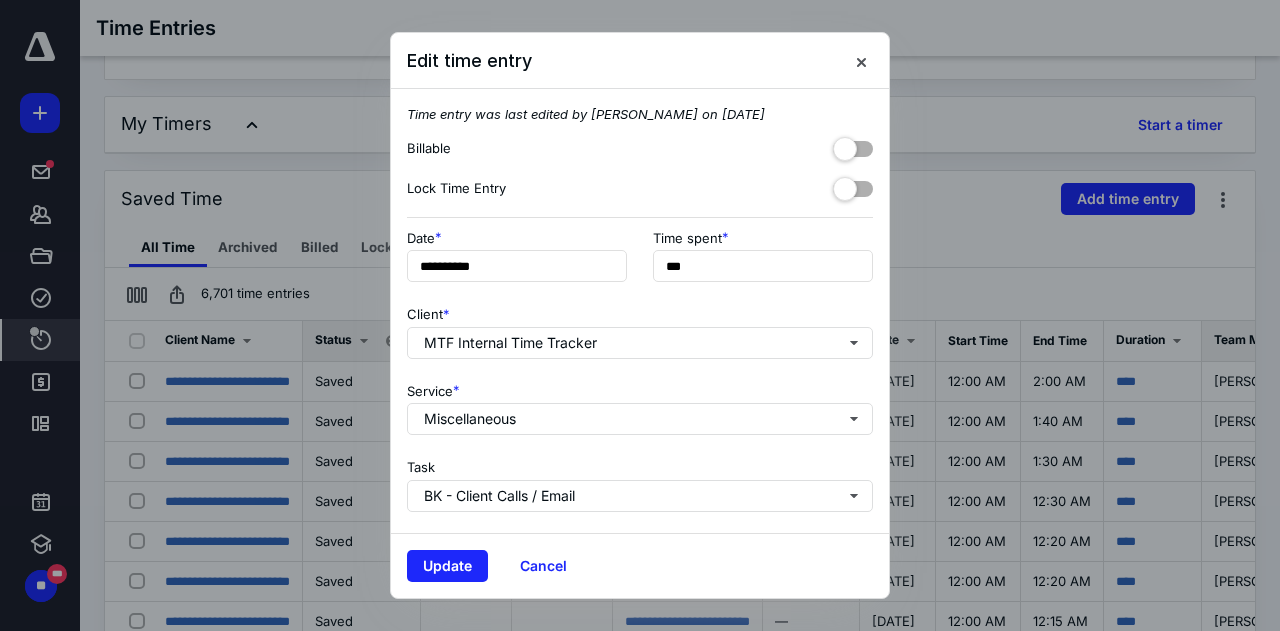 scroll, scrollTop: 301, scrollLeft: 0, axis: vertical 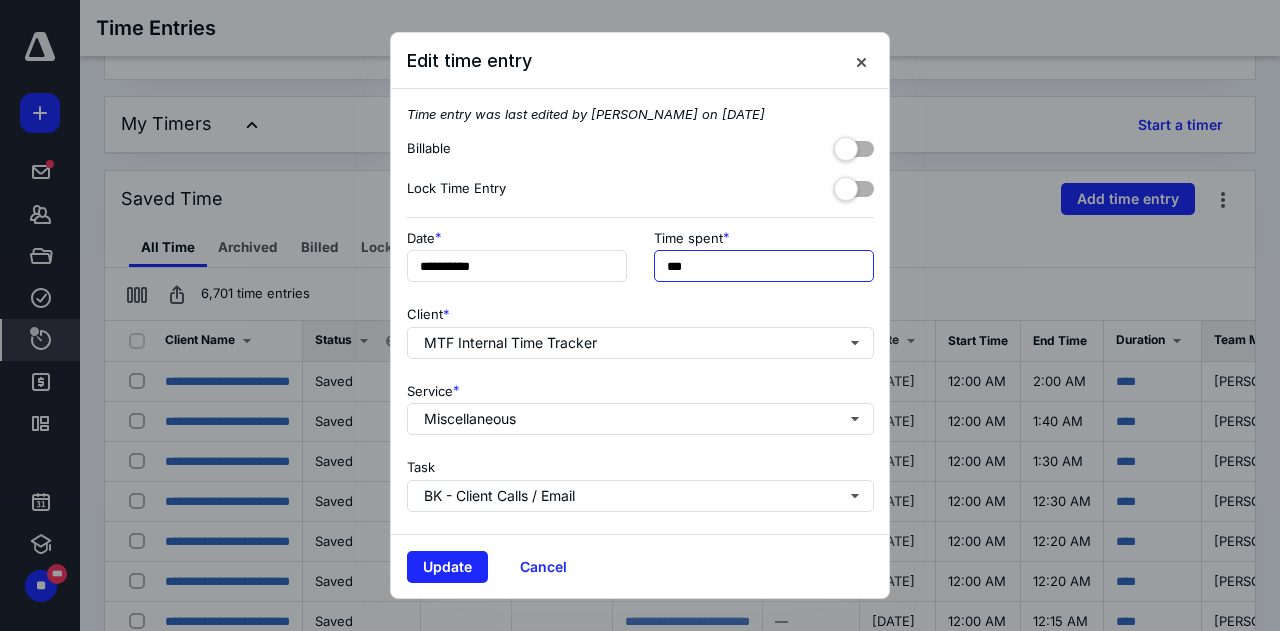 click on "***" at bounding box center (764, 266) 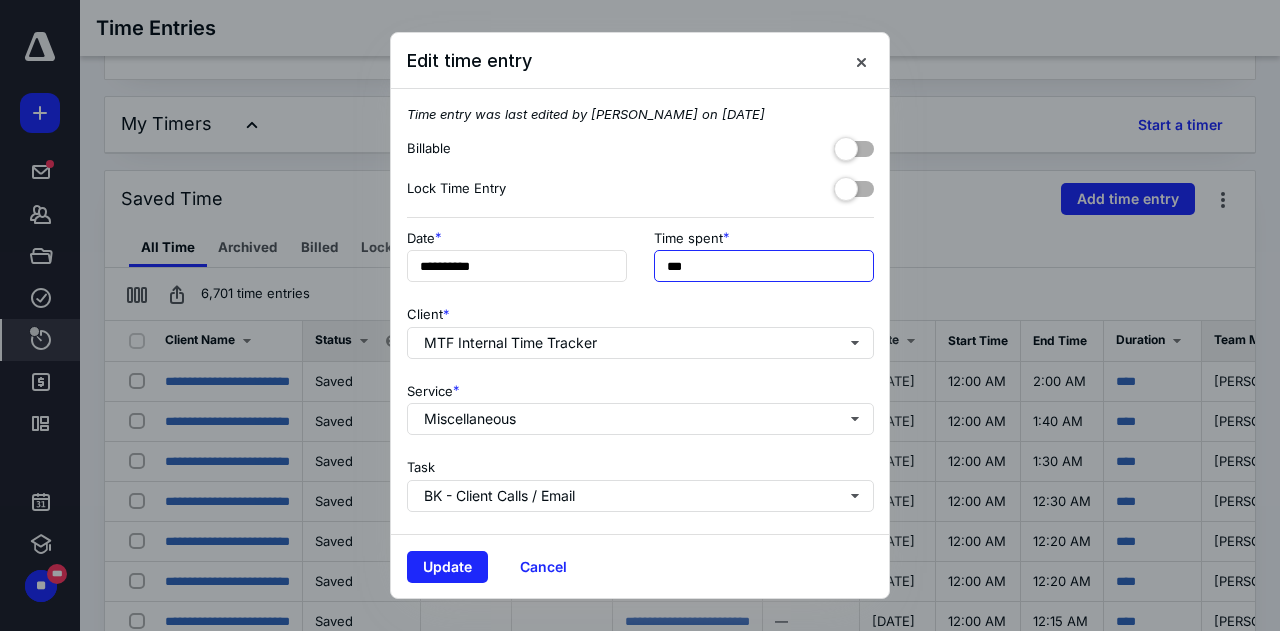 type on "***" 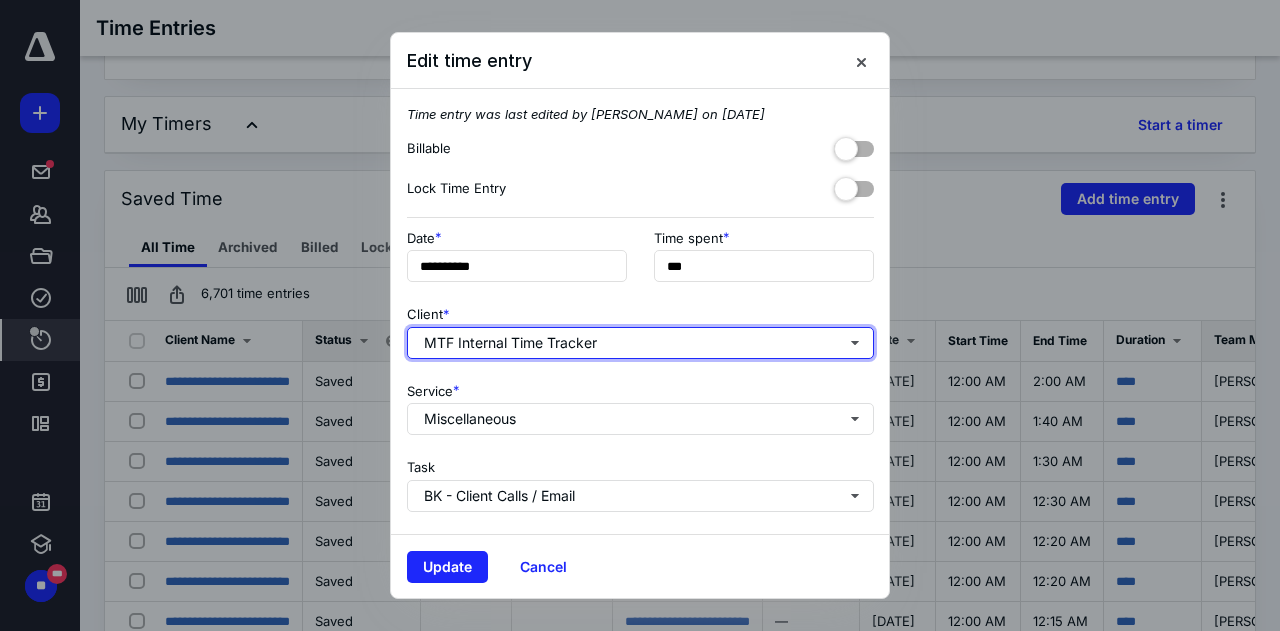 type 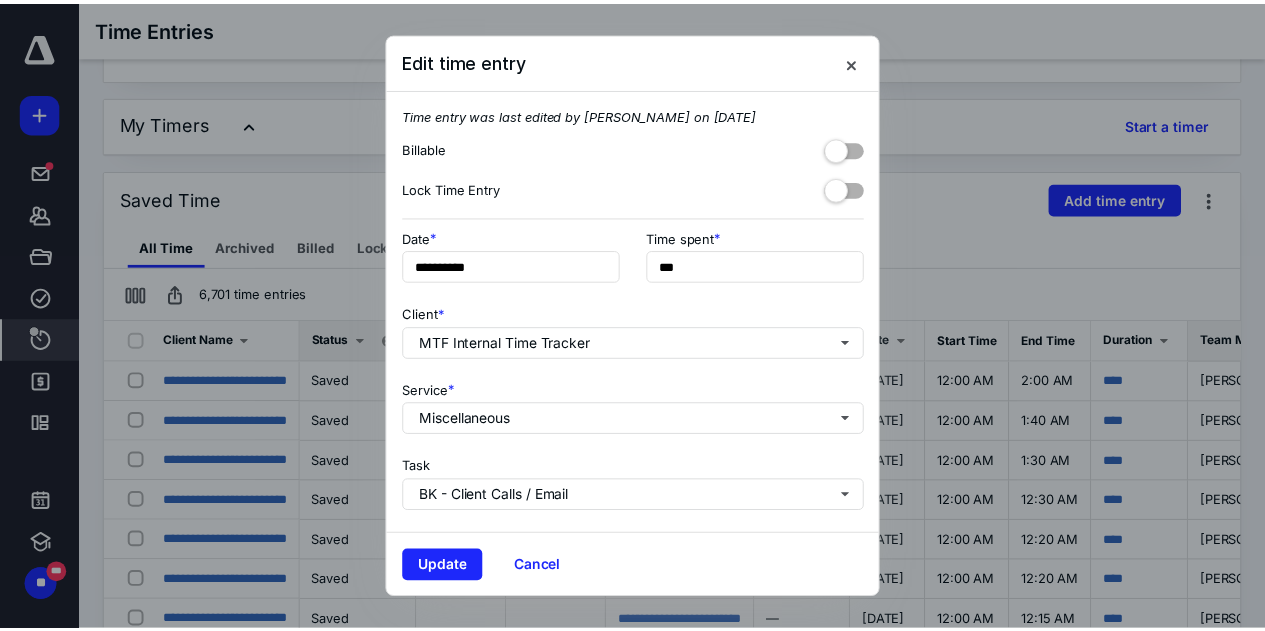scroll, scrollTop: 301, scrollLeft: 0, axis: vertical 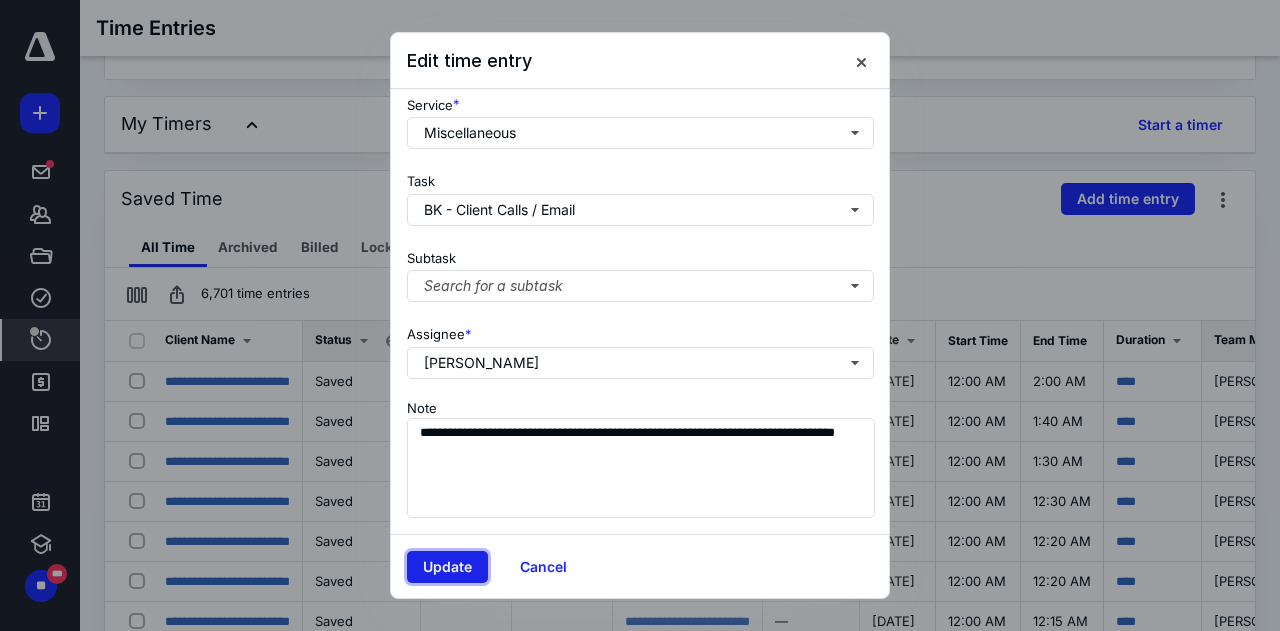 click on "Update" at bounding box center (447, 567) 